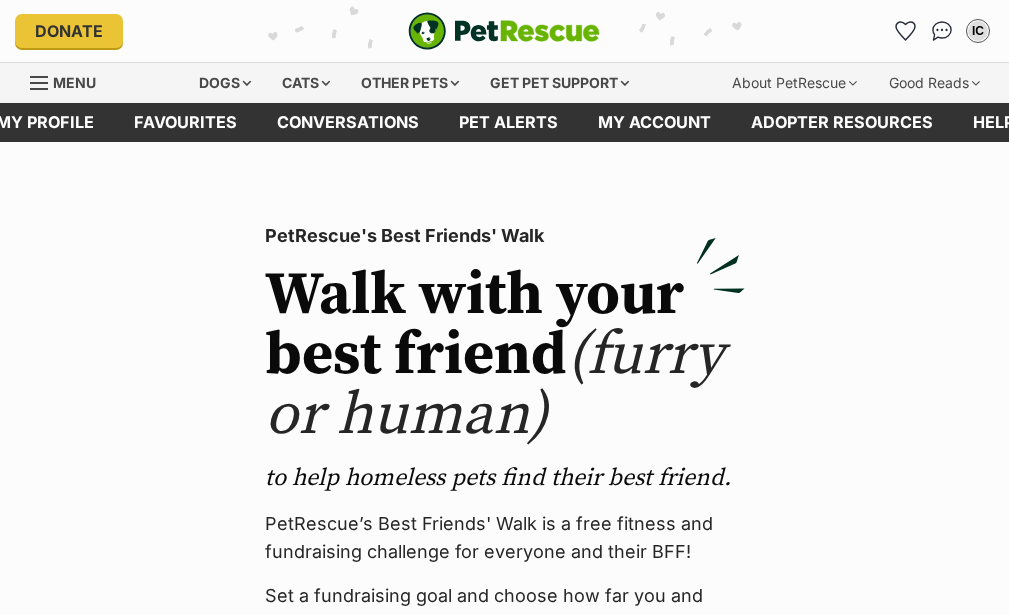 scroll, scrollTop: 0, scrollLeft: 0, axis: both 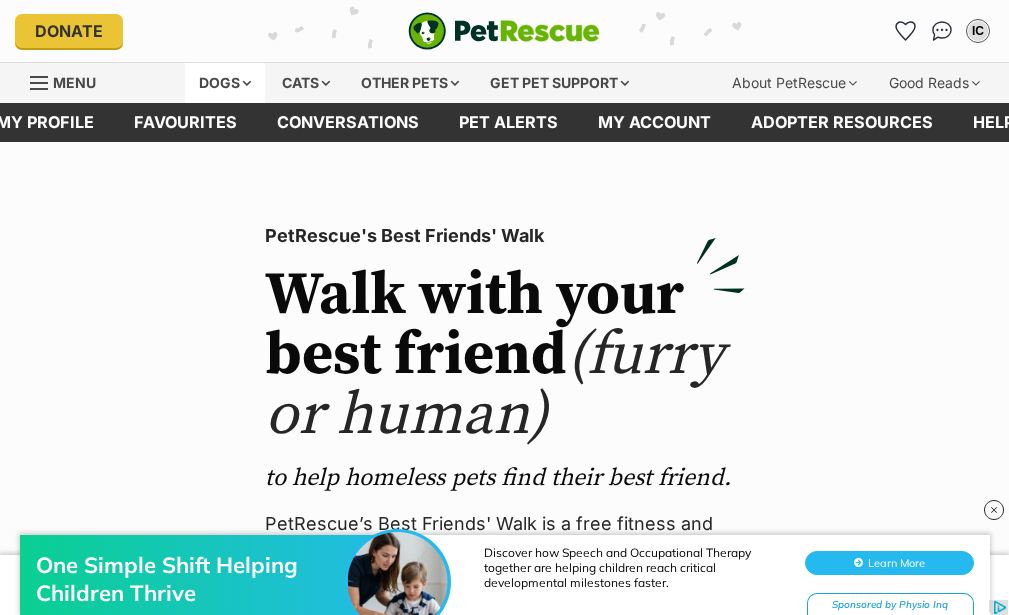 click on "Dogs" at bounding box center (225, 83) 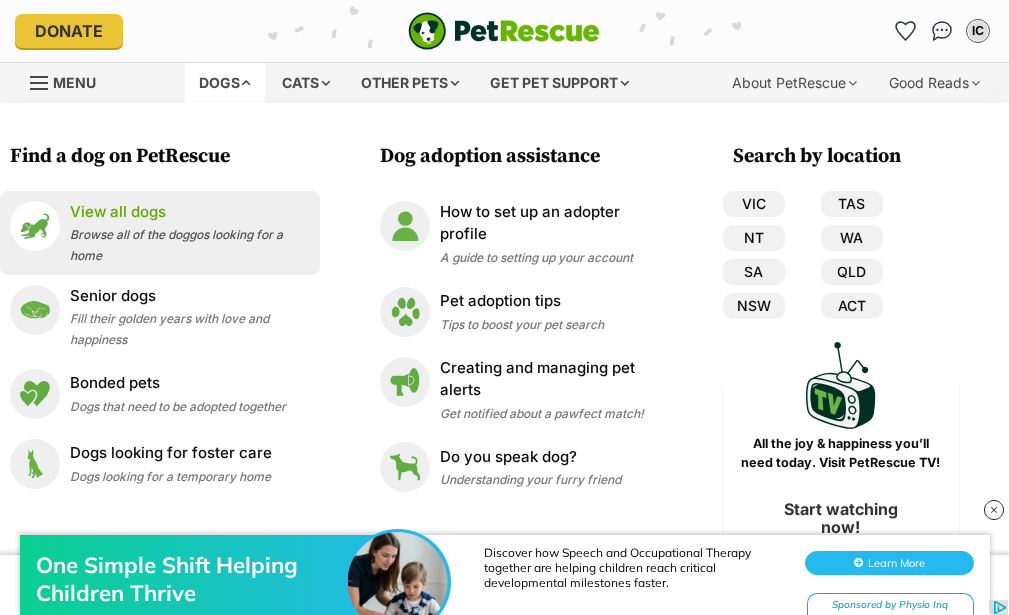 click on "View all dogs" at bounding box center (190, 212) 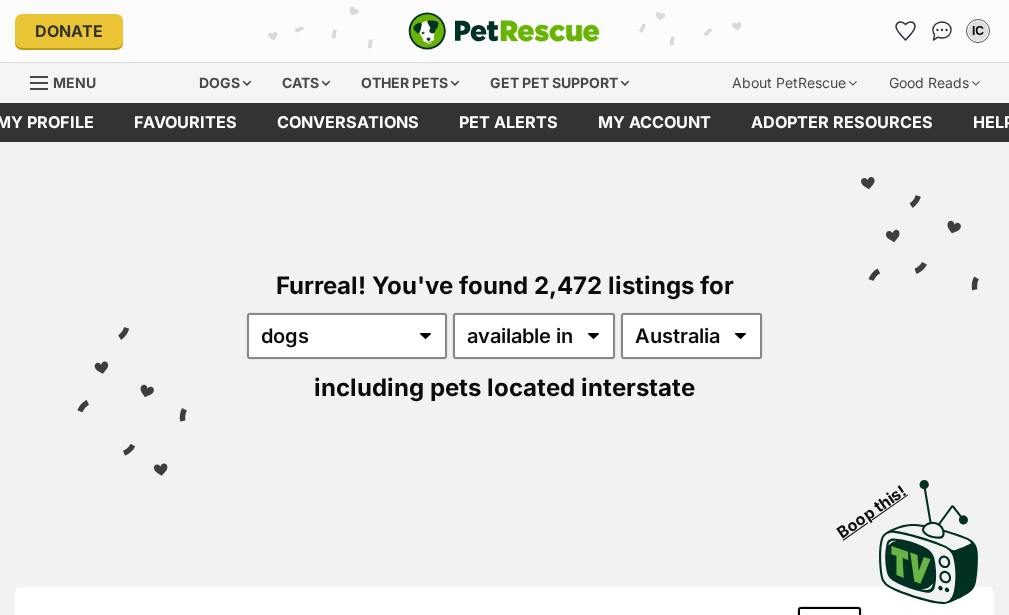 scroll, scrollTop: 0, scrollLeft: 0, axis: both 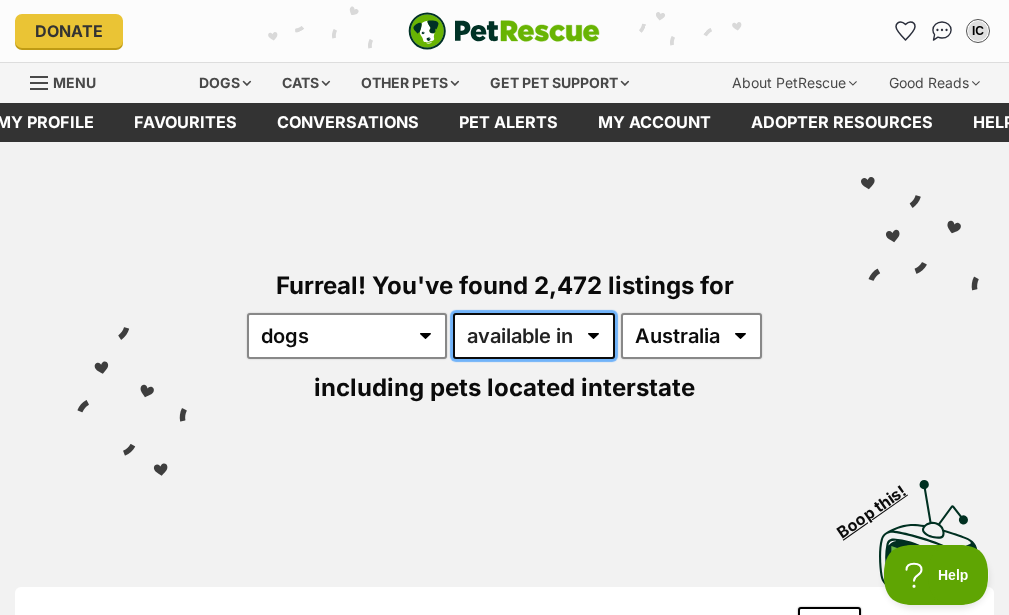 select on "disabled" 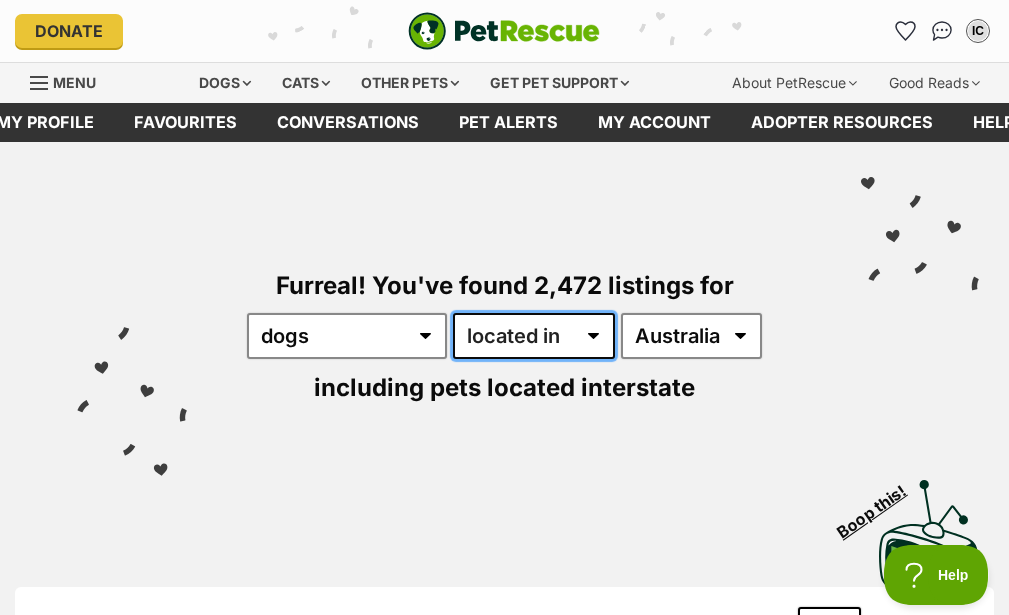 click on "available in
located in" at bounding box center (534, 336) 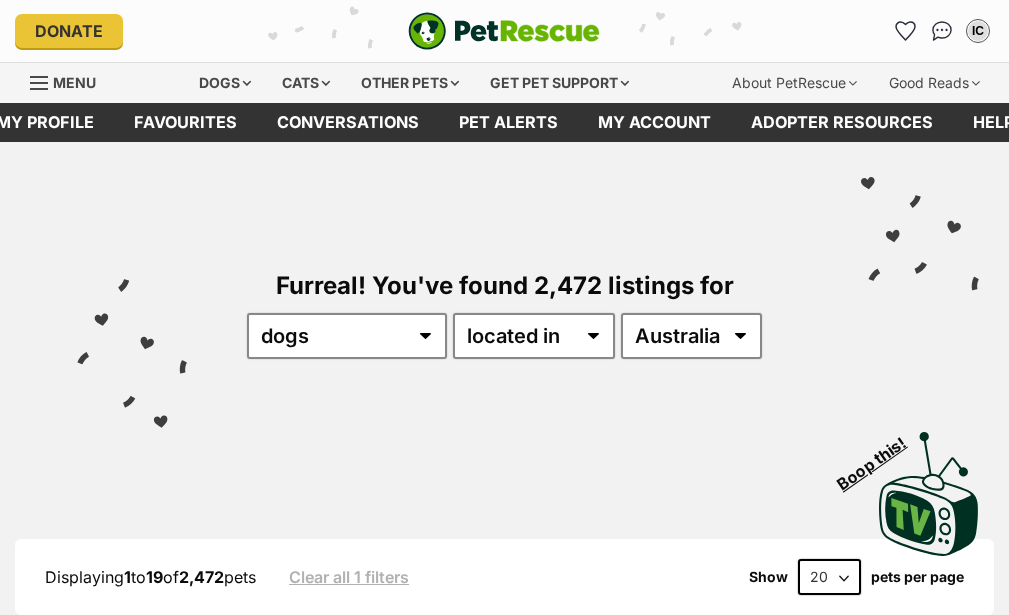 scroll, scrollTop: 0, scrollLeft: 0, axis: both 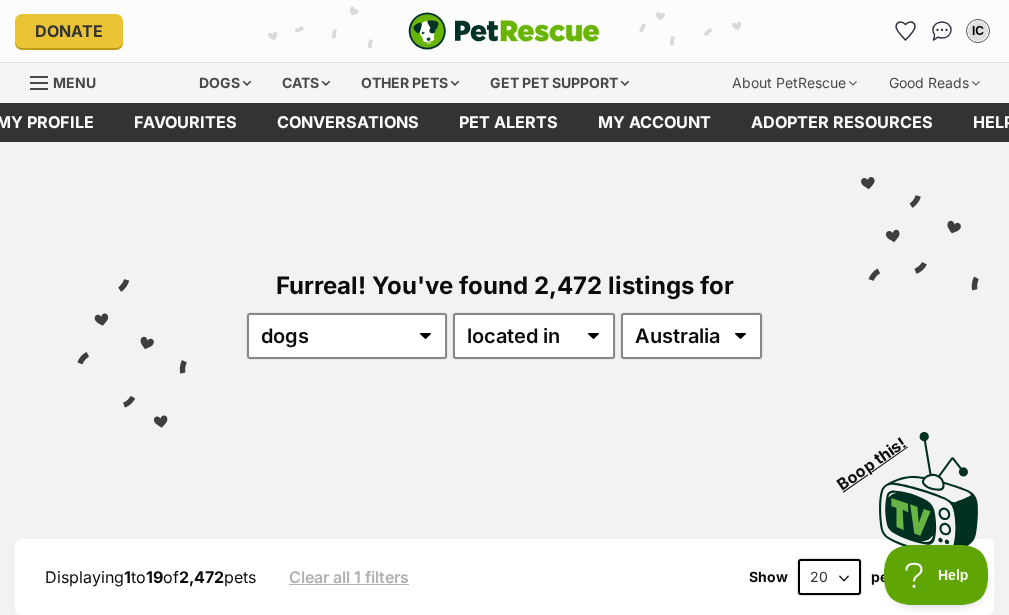 select on "NSW" 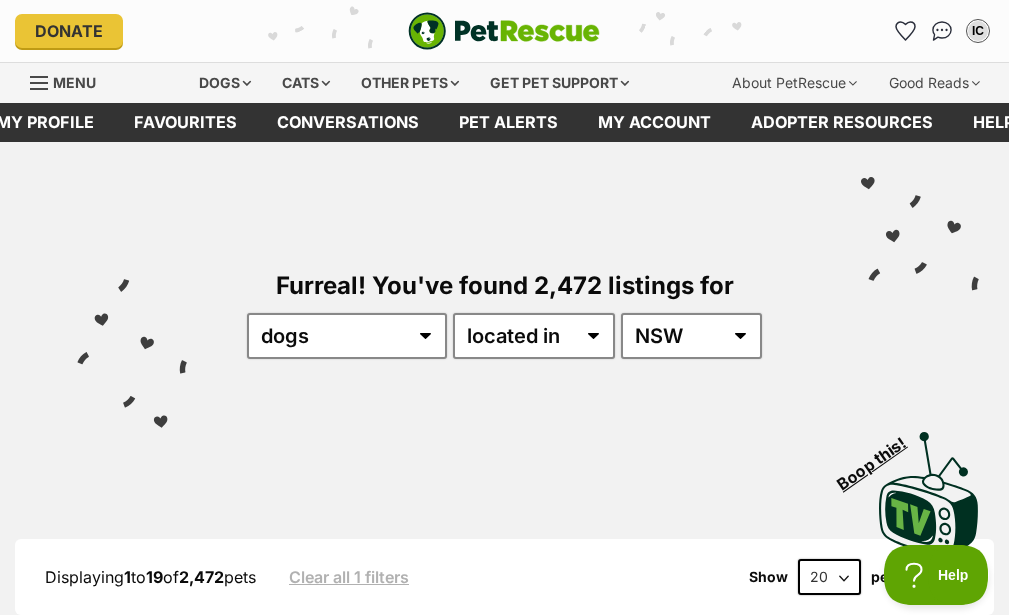 click on "Australia
ACT
NSW
NT
QLD
SA
TAS
VIC
WA" at bounding box center (691, 336) 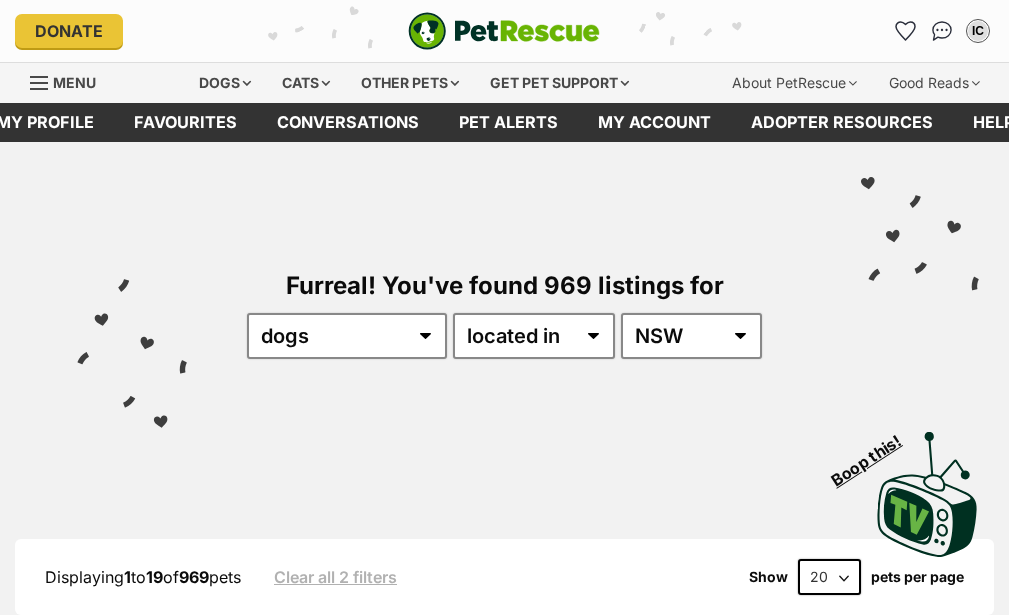 scroll, scrollTop: 0, scrollLeft: 0, axis: both 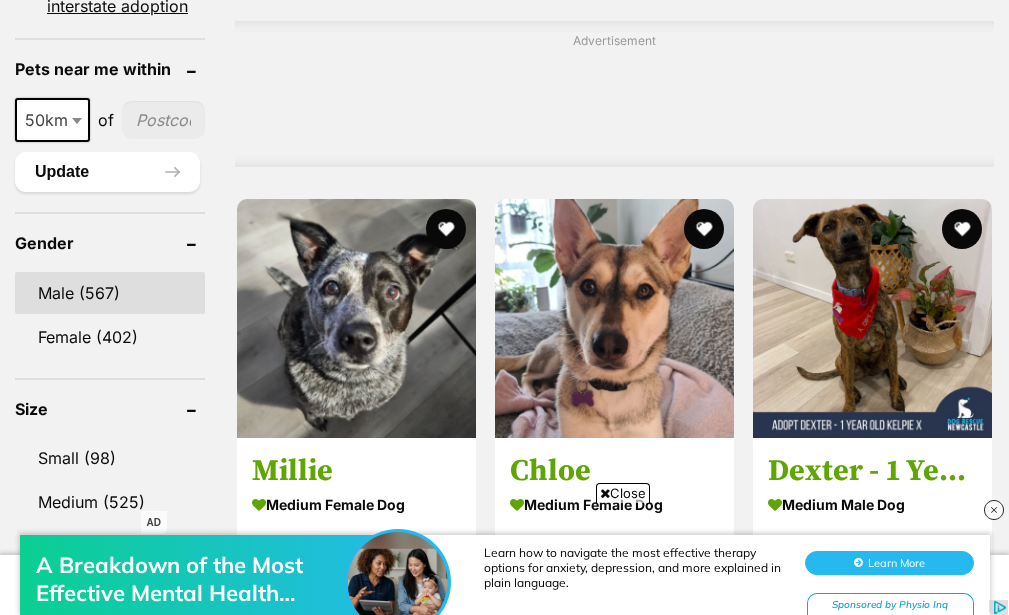 click on "Male (567)" at bounding box center [110, 293] 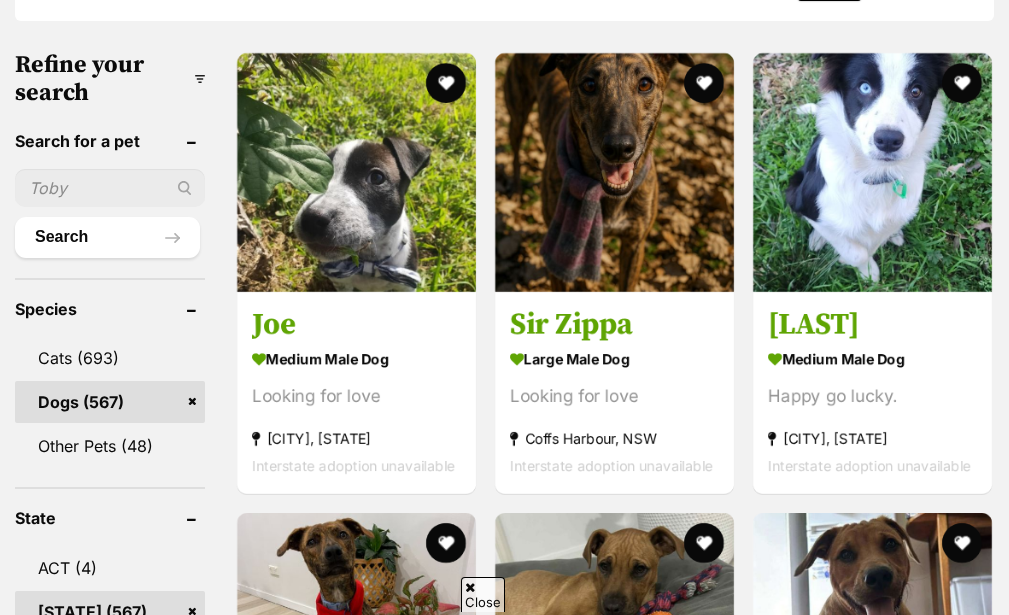 scroll, scrollTop: 709, scrollLeft: 0, axis: vertical 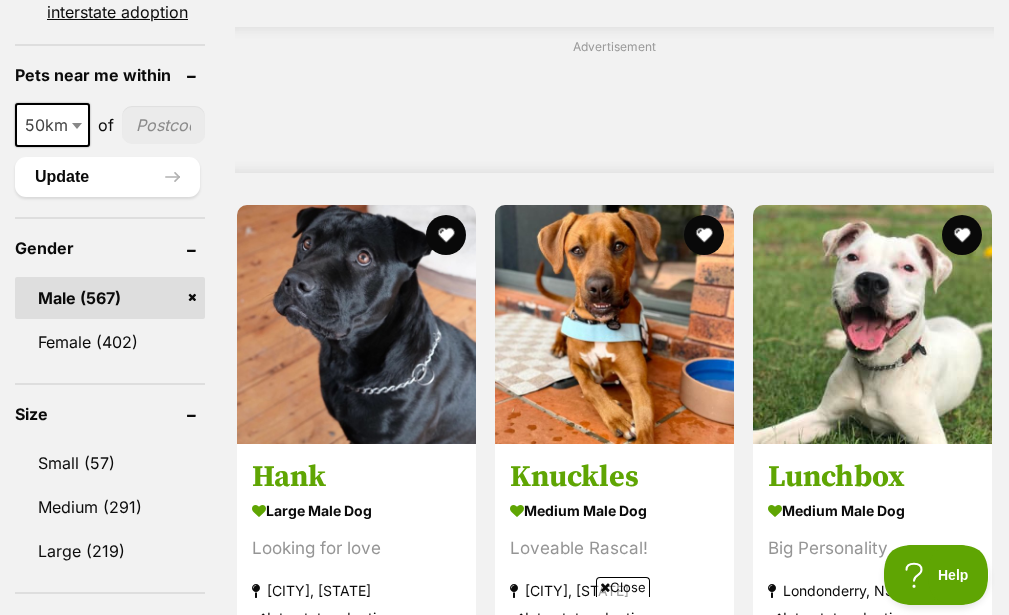 click on "Male (567)" at bounding box center (110, 298) 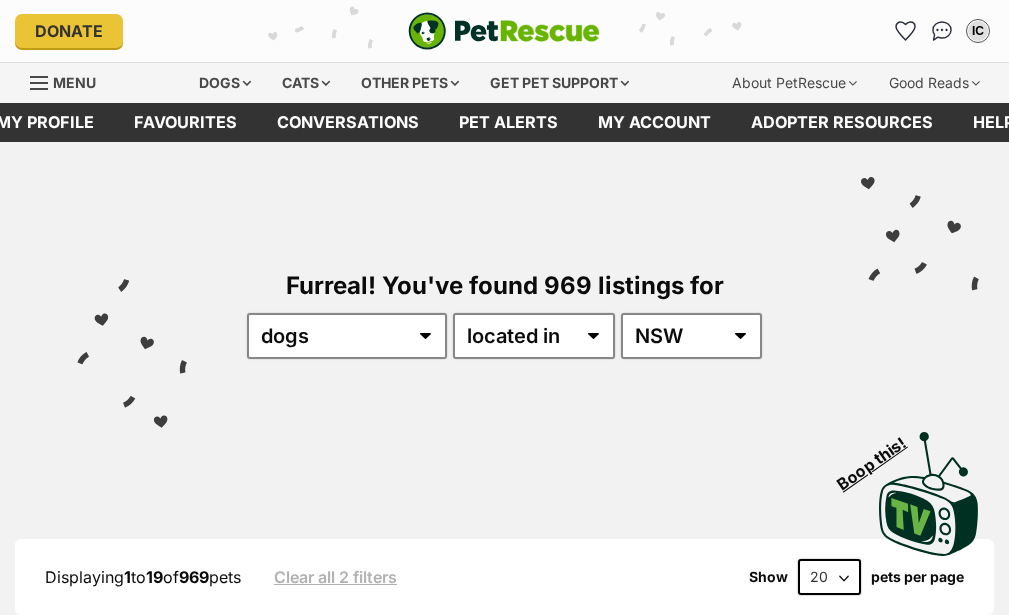 scroll, scrollTop: 0, scrollLeft: 0, axis: both 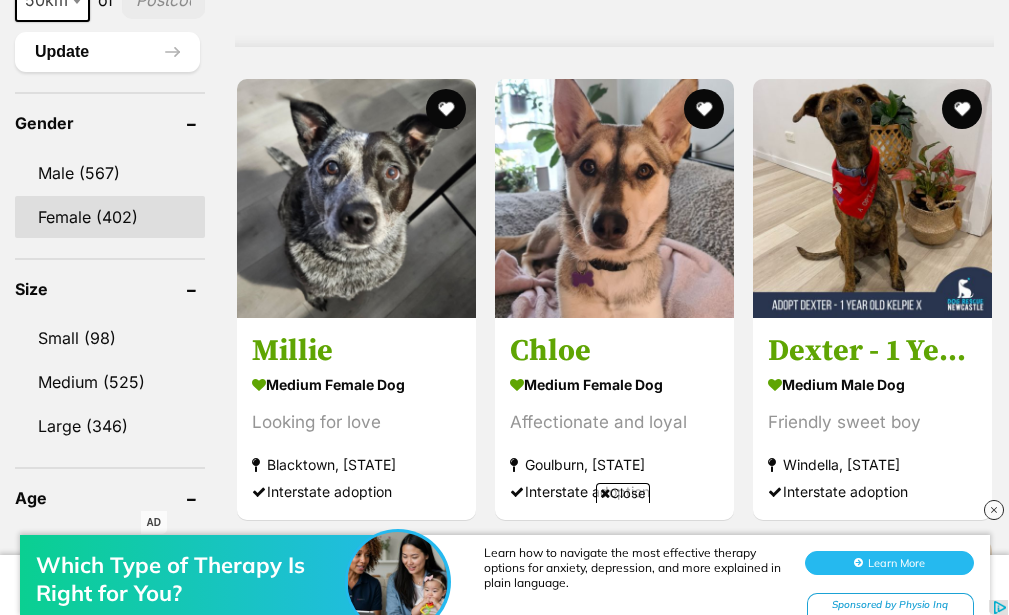 click on "Female (402)" at bounding box center [110, 217] 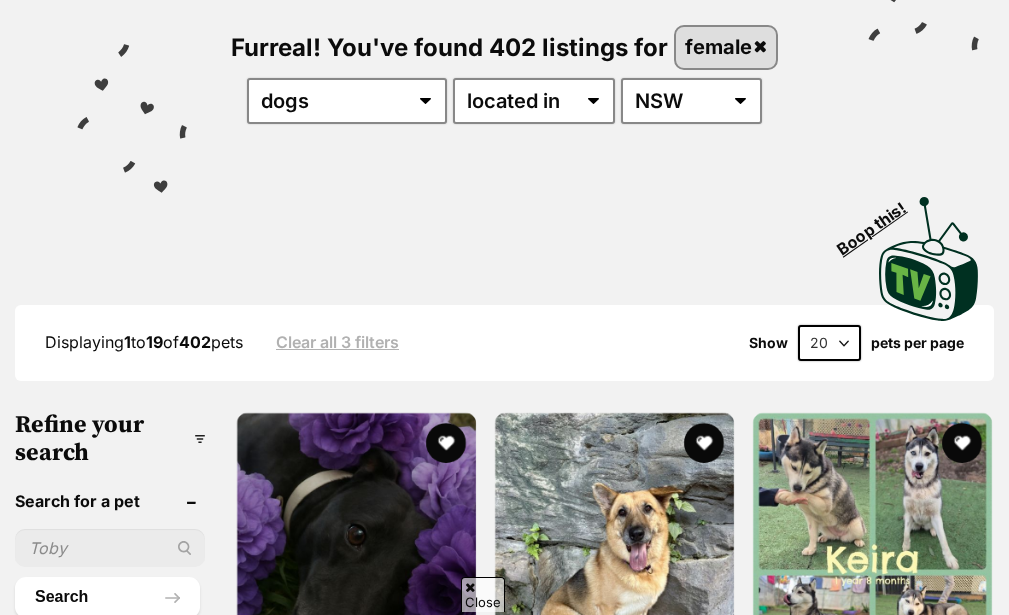 scroll, scrollTop: 240, scrollLeft: 0, axis: vertical 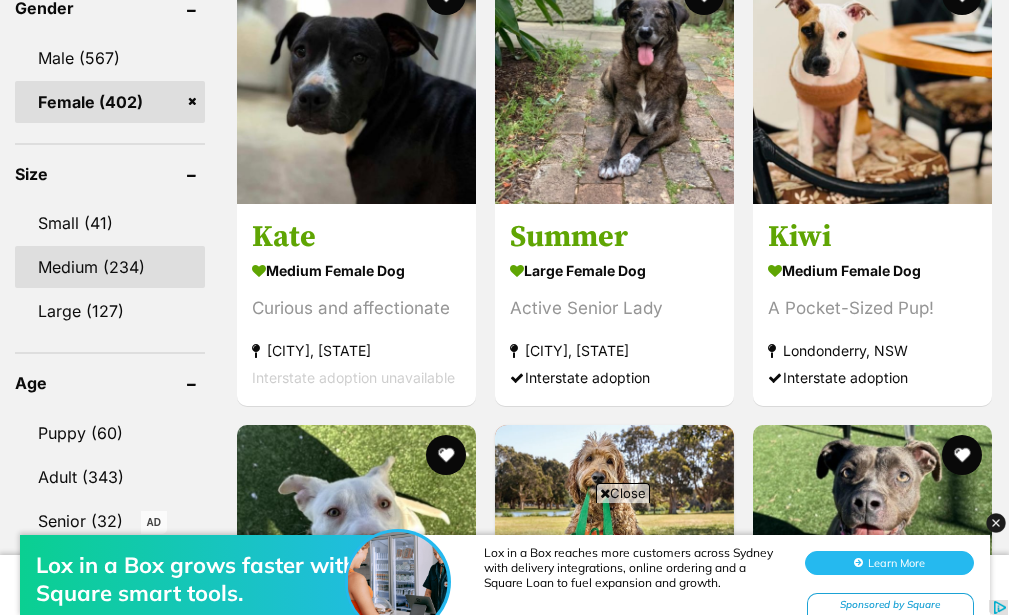 click on "Medium (234)" at bounding box center [110, 267] 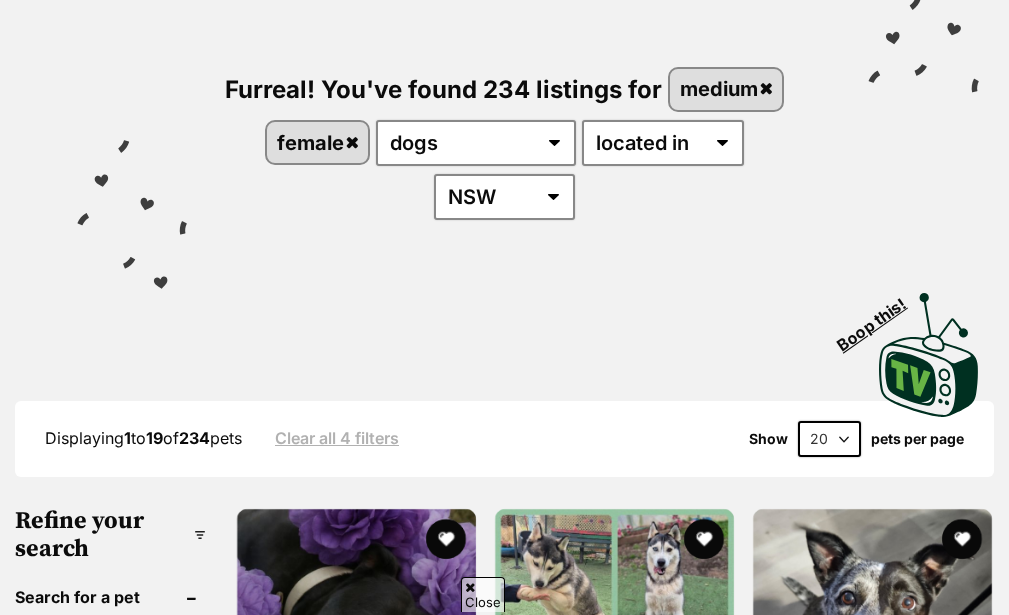 scroll, scrollTop: 240, scrollLeft: 0, axis: vertical 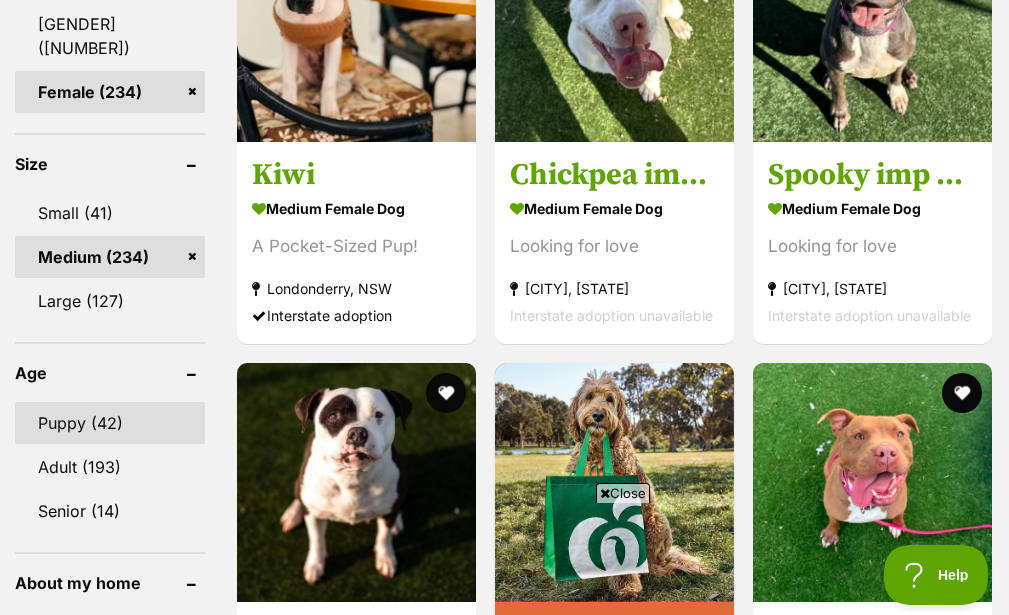 click on "Puppy (42)" at bounding box center [110, 423] 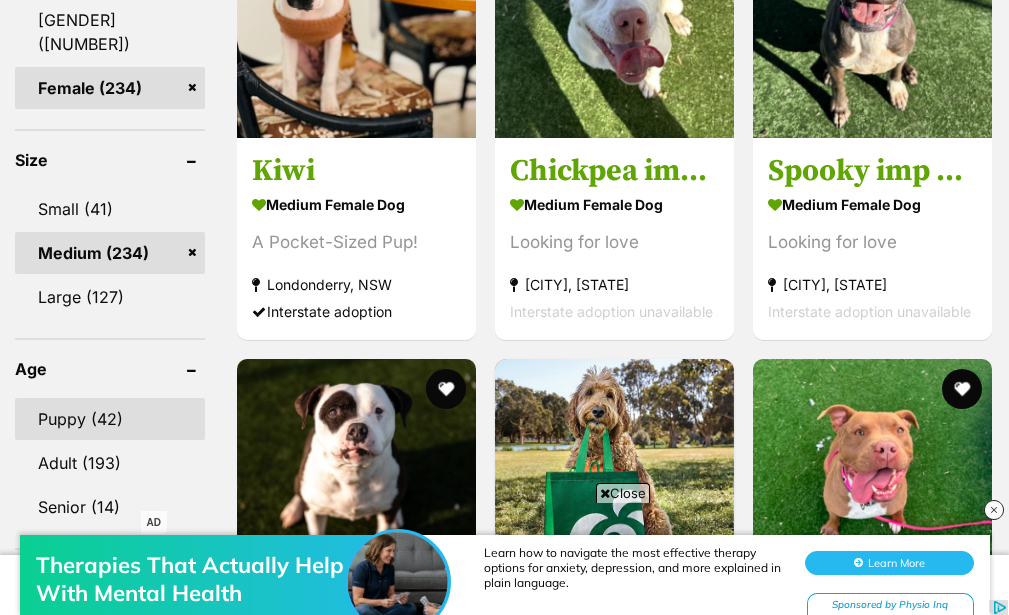 scroll, scrollTop: 0, scrollLeft: 0, axis: both 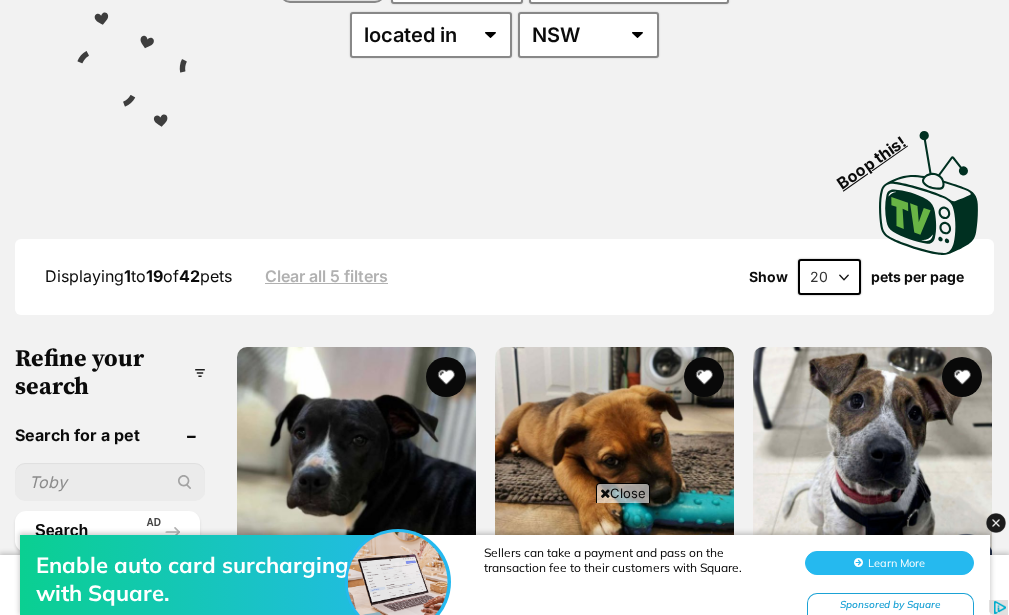 click on "20 40 60" at bounding box center [829, 277] 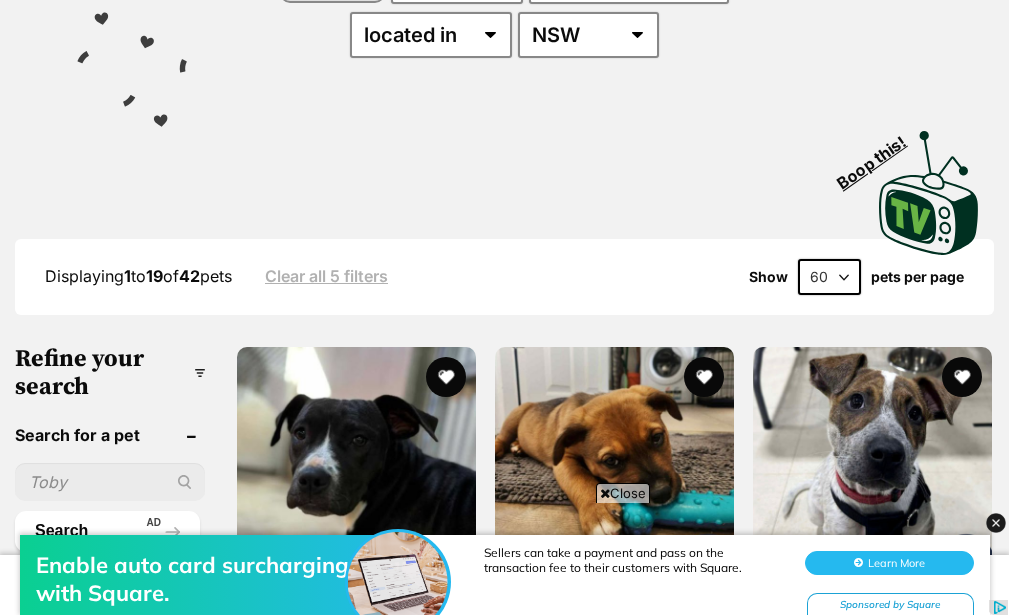 click on "20 40 60" at bounding box center (829, 277) 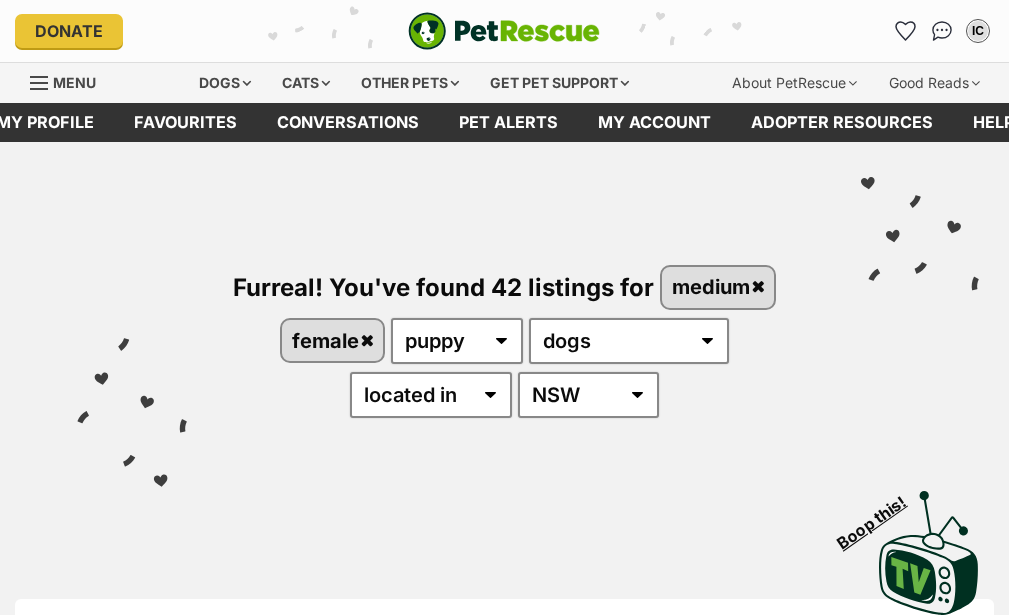 scroll, scrollTop: 0, scrollLeft: 0, axis: both 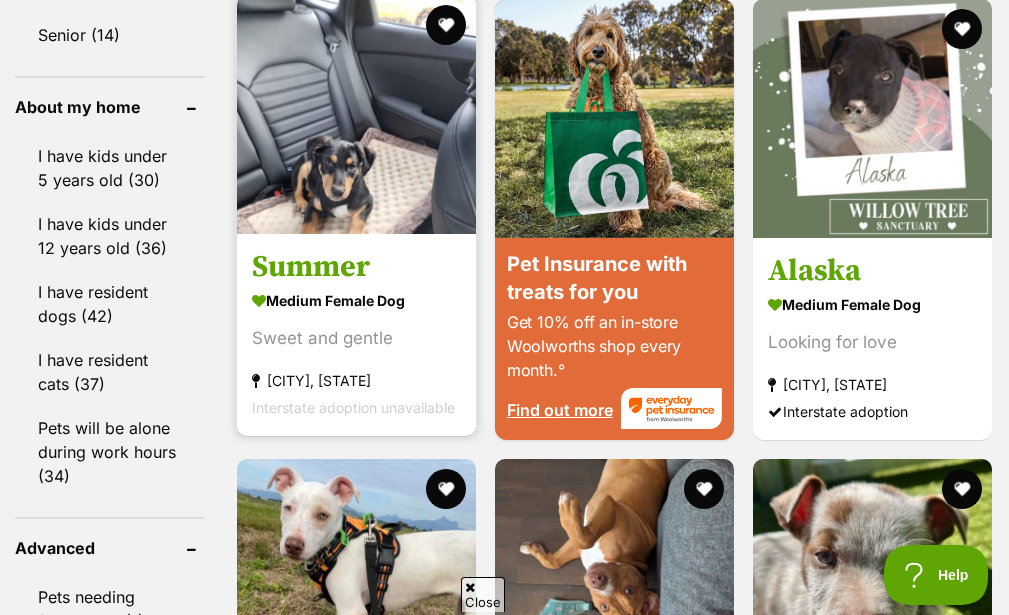 click on "Summer" at bounding box center [356, 267] 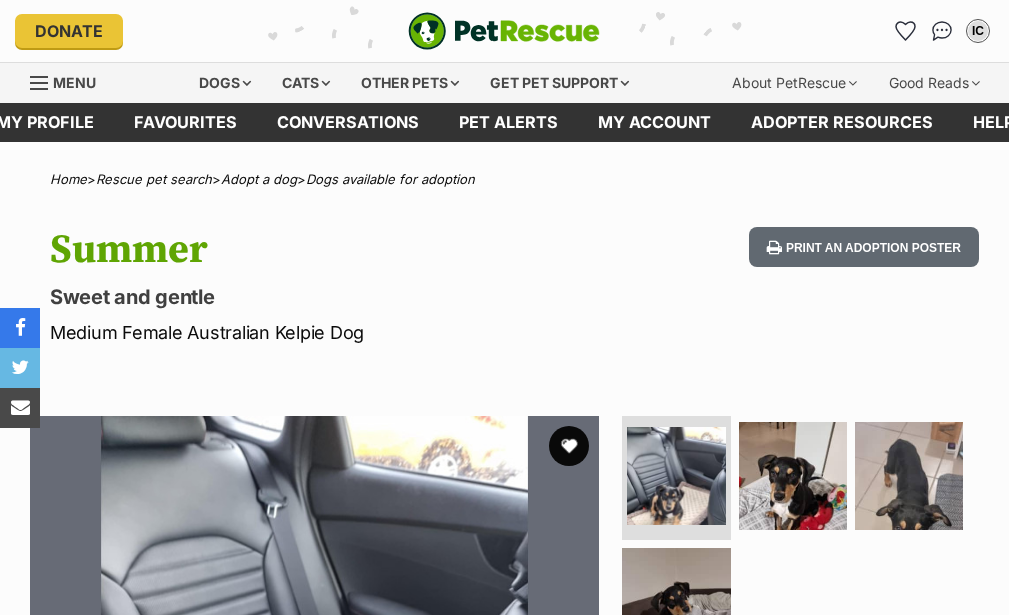 scroll, scrollTop: 0, scrollLeft: 0, axis: both 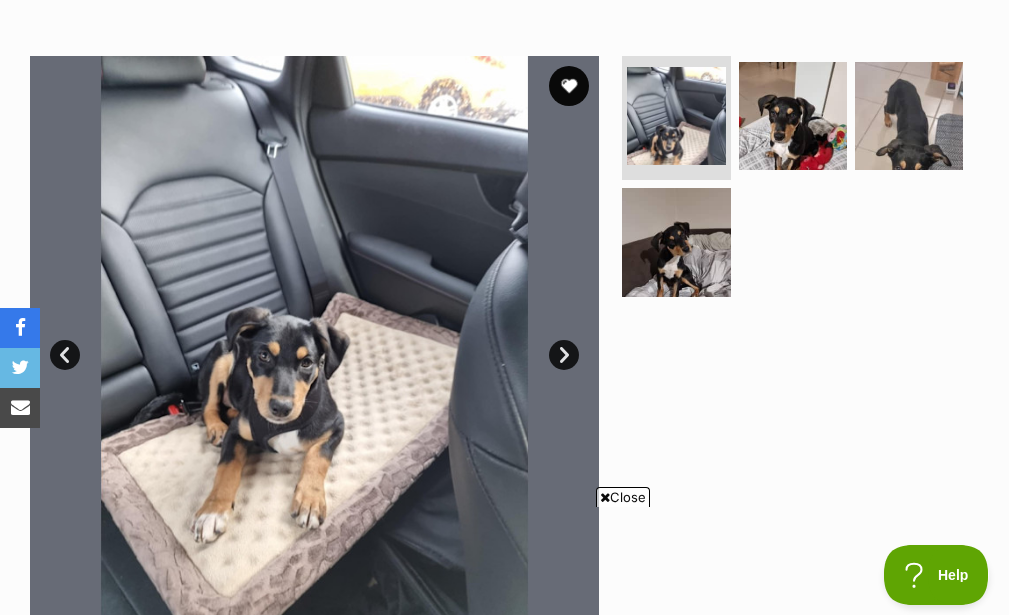 click on "Next" at bounding box center [564, 355] 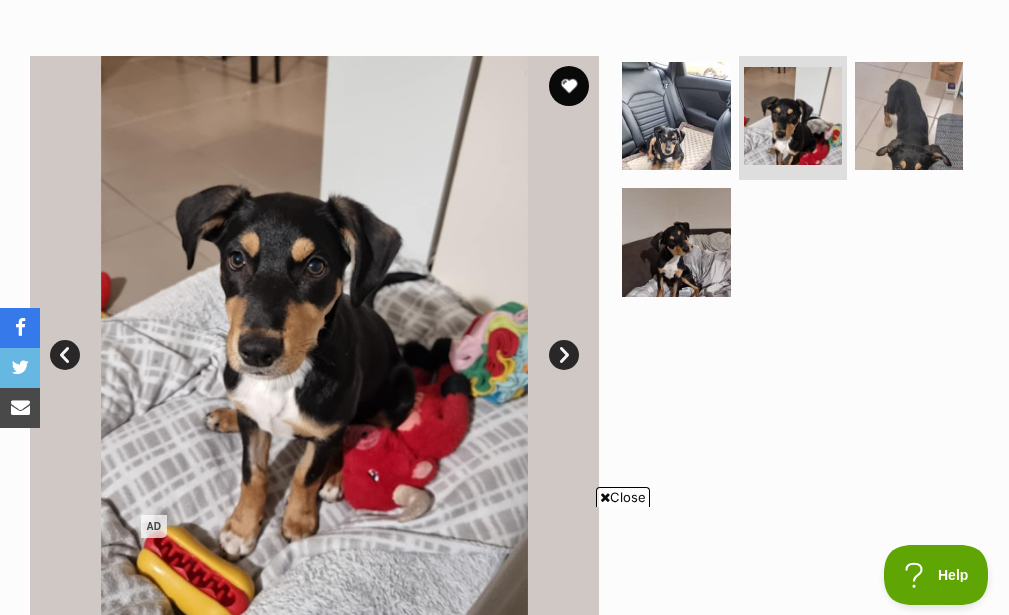 click on "Next" at bounding box center [564, 355] 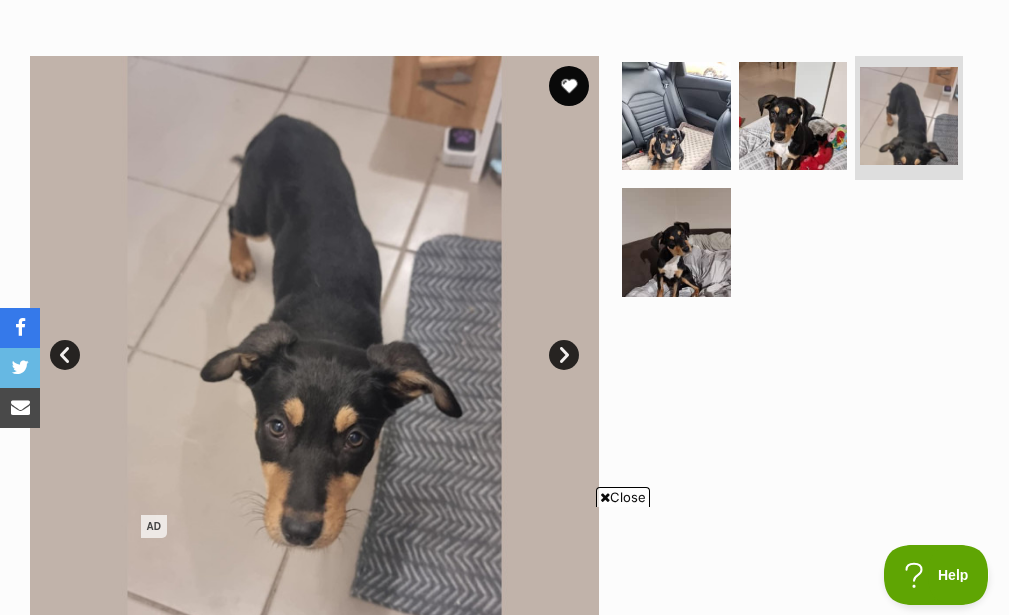 click on "Next" at bounding box center (564, 355) 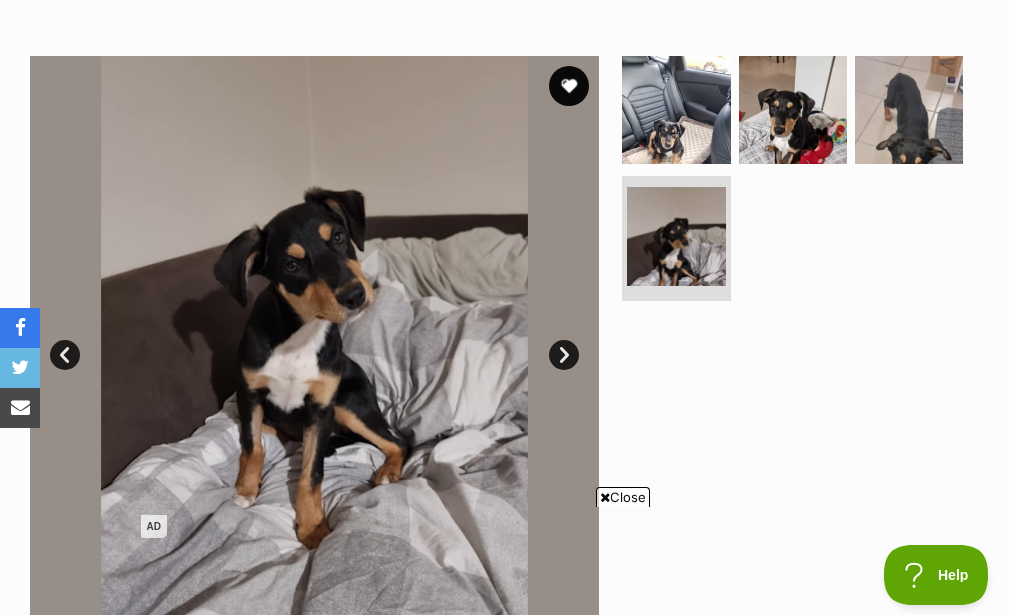 click on "Next" at bounding box center (564, 355) 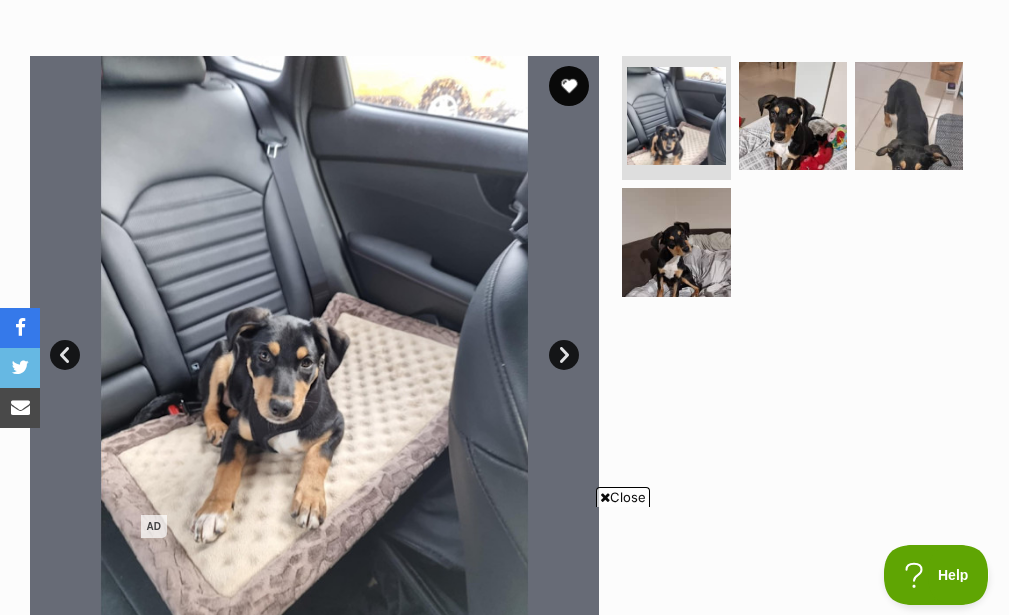 click on "Next" at bounding box center (564, 355) 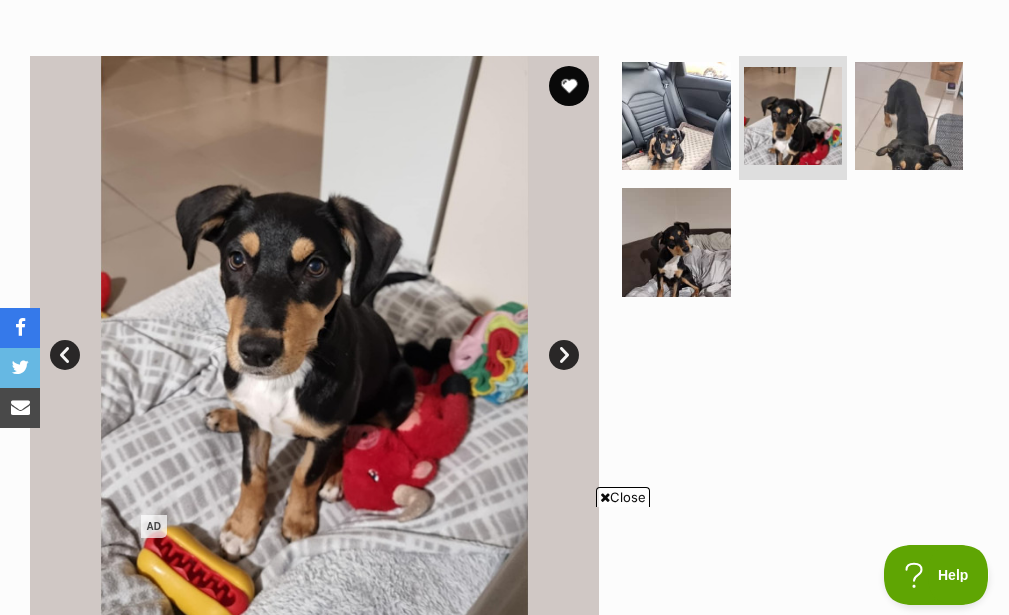 click on "Next" at bounding box center [564, 355] 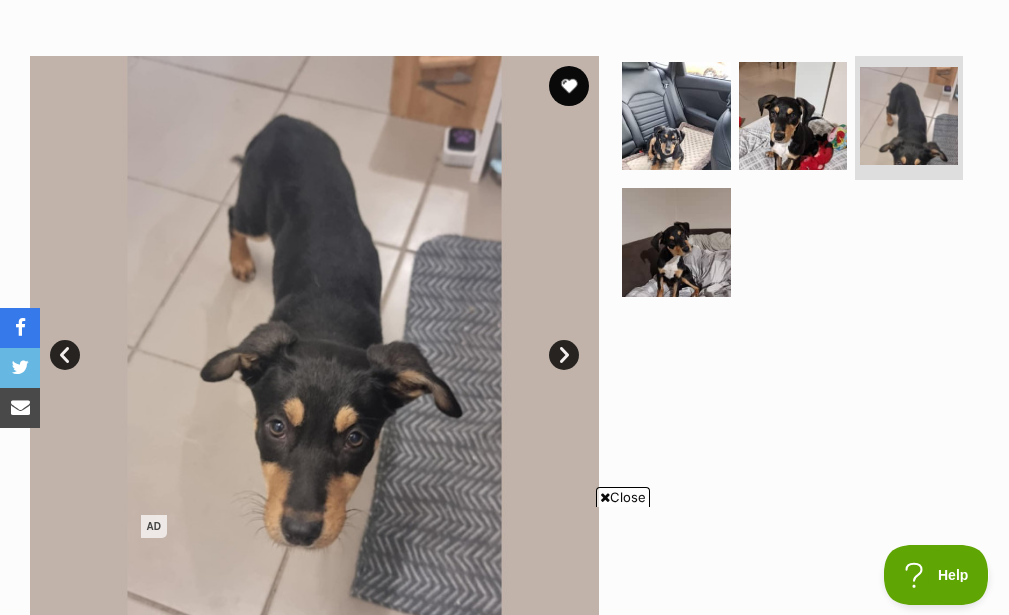 click on "Next" at bounding box center [564, 355] 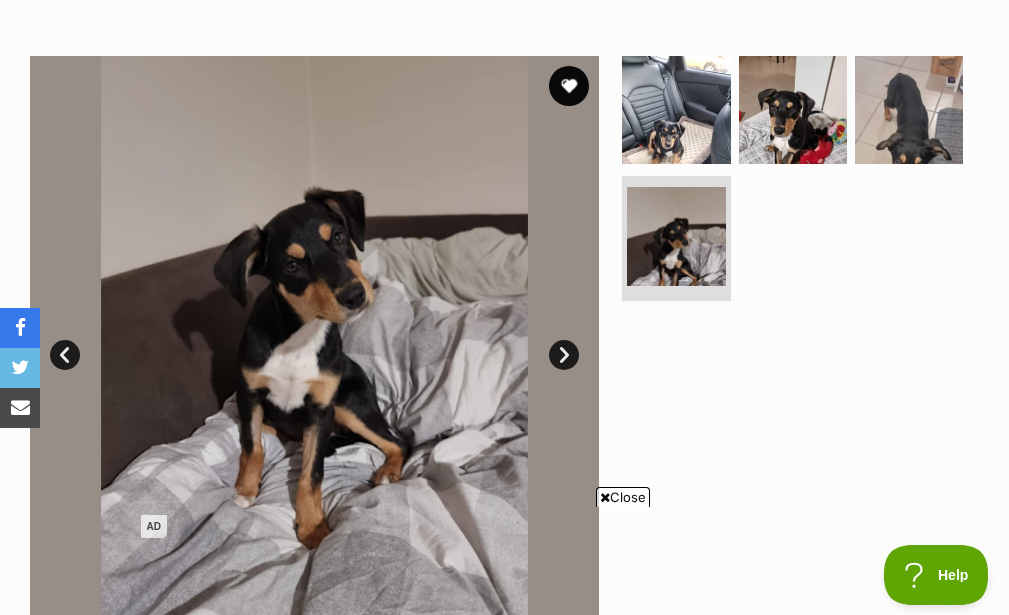 click on "Next" at bounding box center [564, 355] 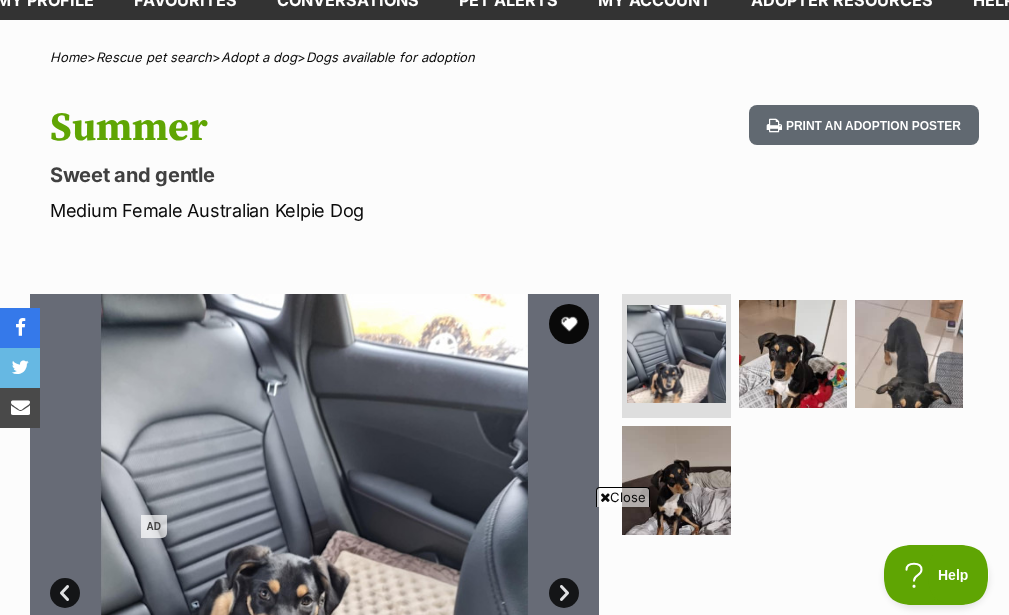 scroll, scrollTop: 120, scrollLeft: 0, axis: vertical 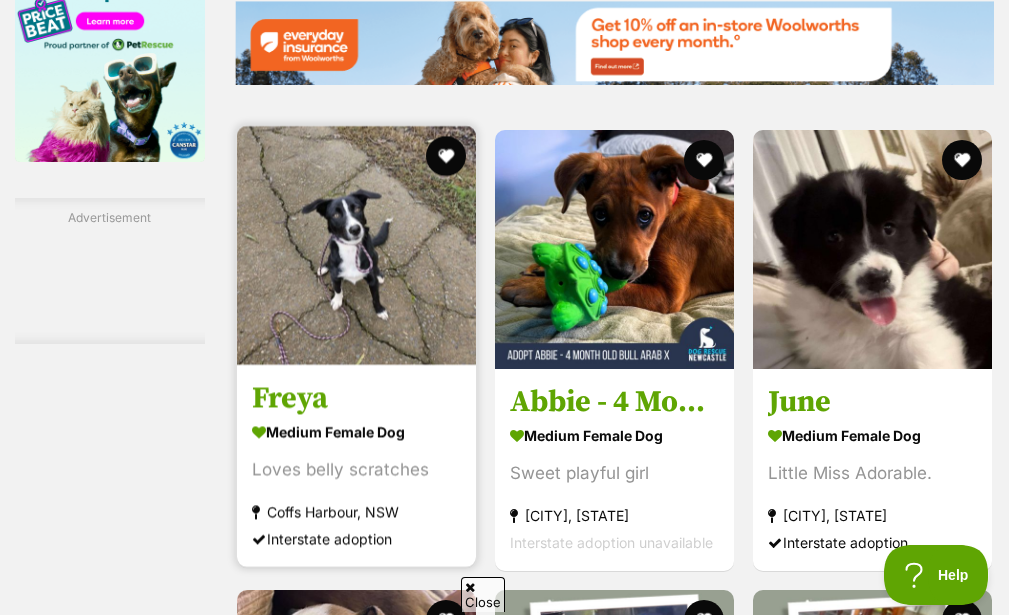 click at bounding box center [356, 245] 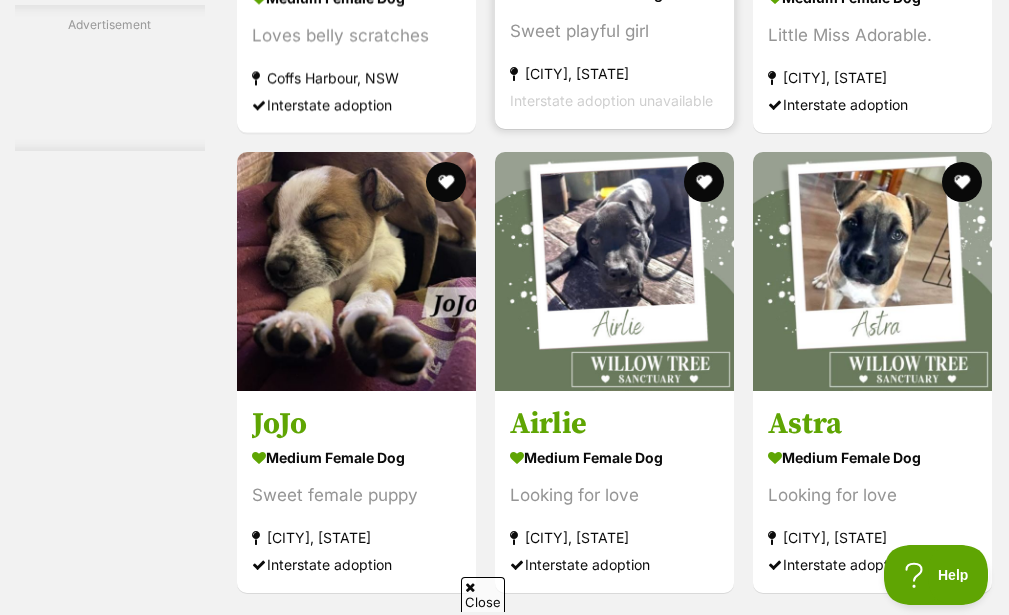 scroll, scrollTop: 3720, scrollLeft: 0, axis: vertical 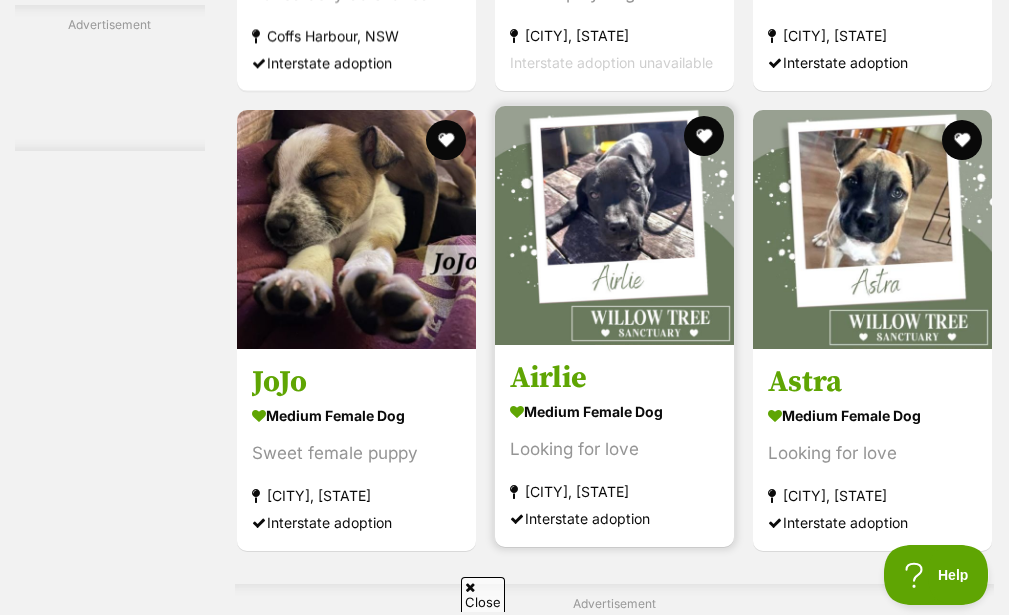 click at bounding box center [614, 225] 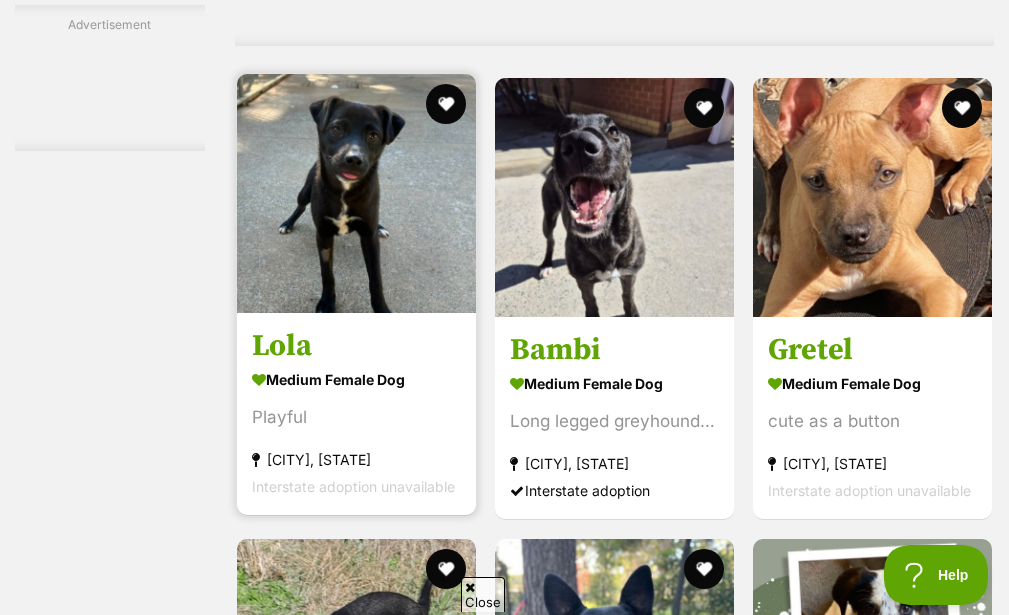 scroll, scrollTop: 5400, scrollLeft: 0, axis: vertical 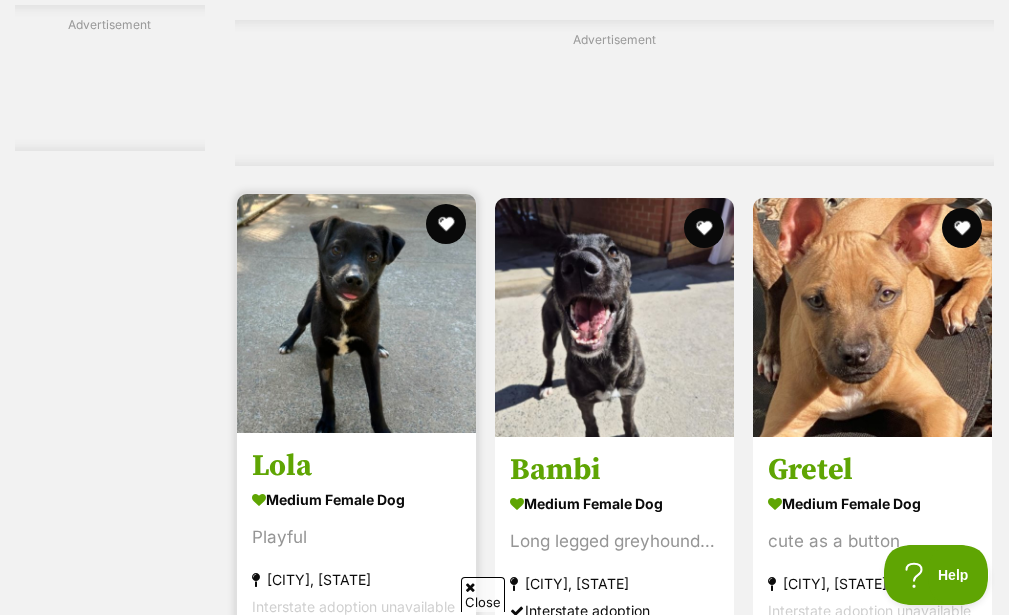 click at bounding box center [356, 313] 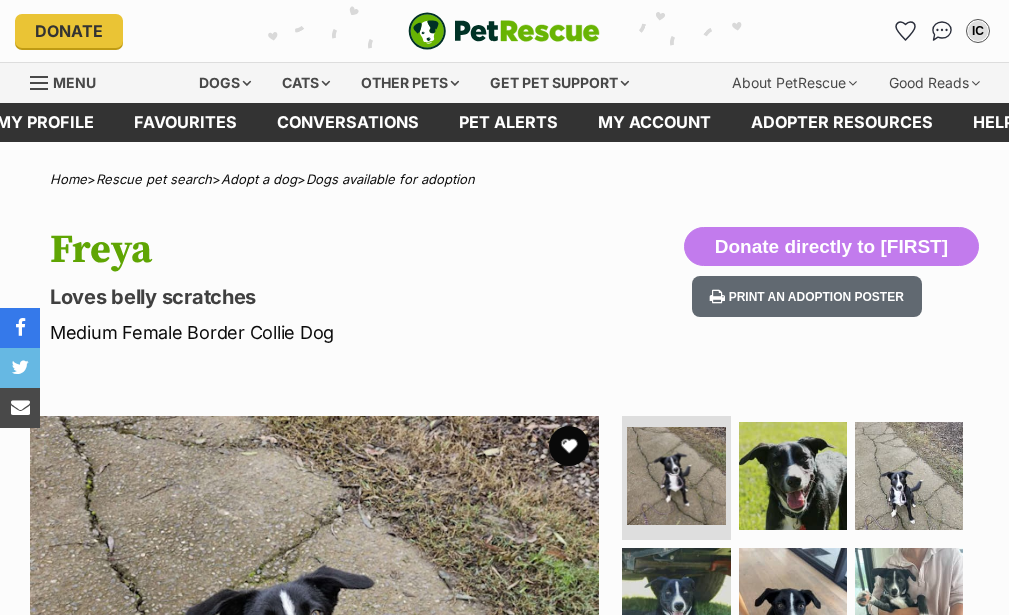 scroll, scrollTop: 0, scrollLeft: 0, axis: both 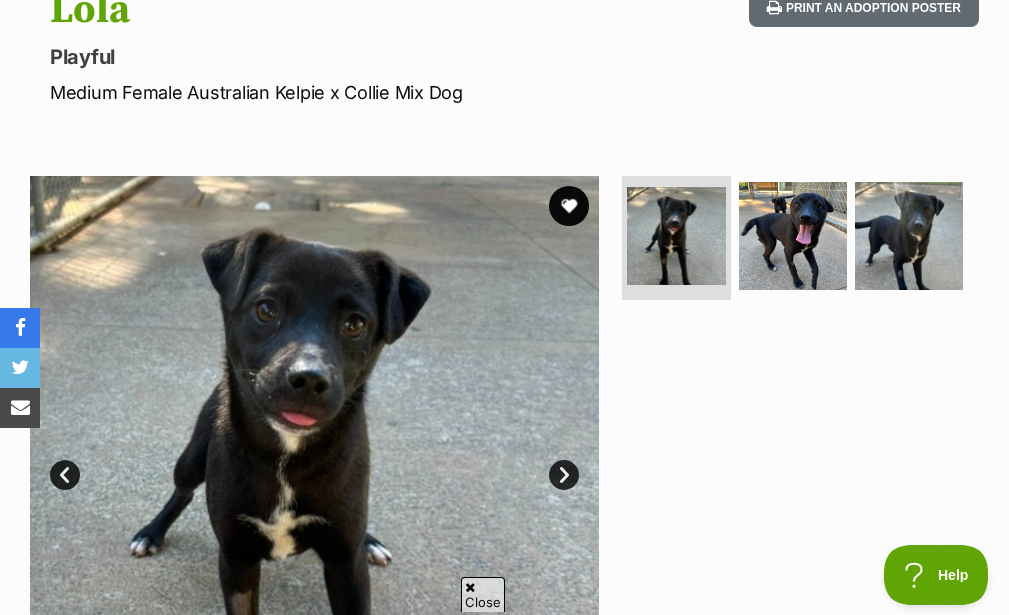 click on "Next" at bounding box center (564, 475) 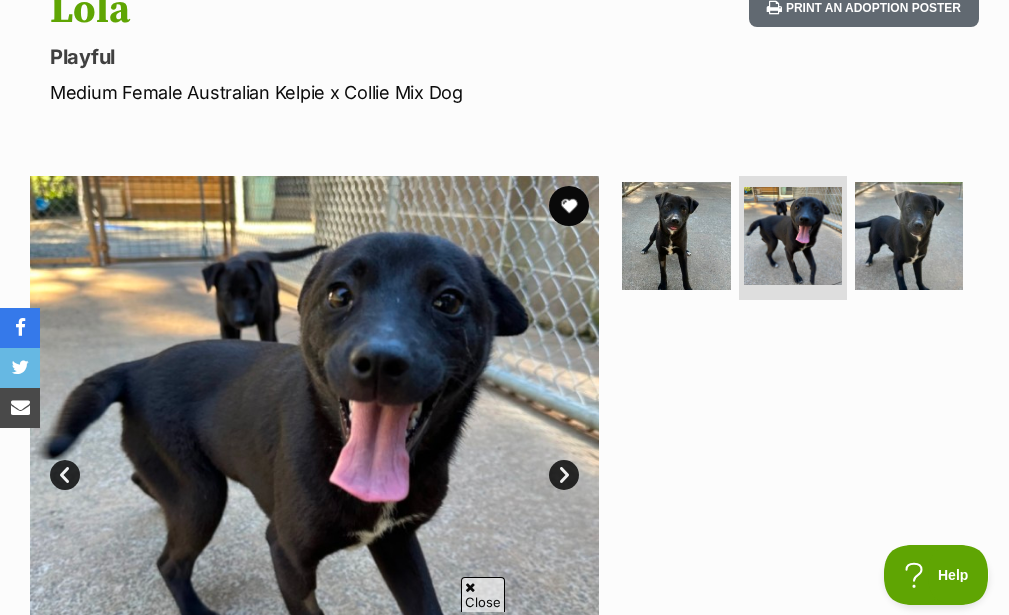 click on "Next" at bounding box center (564, 475) 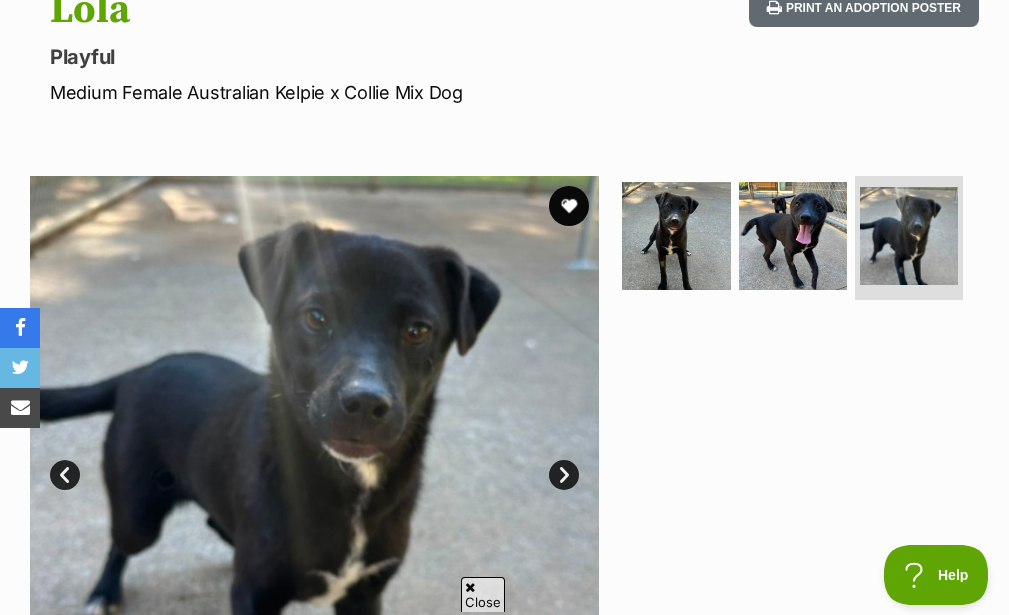 click on "Next" at bounding box center (564, 475) 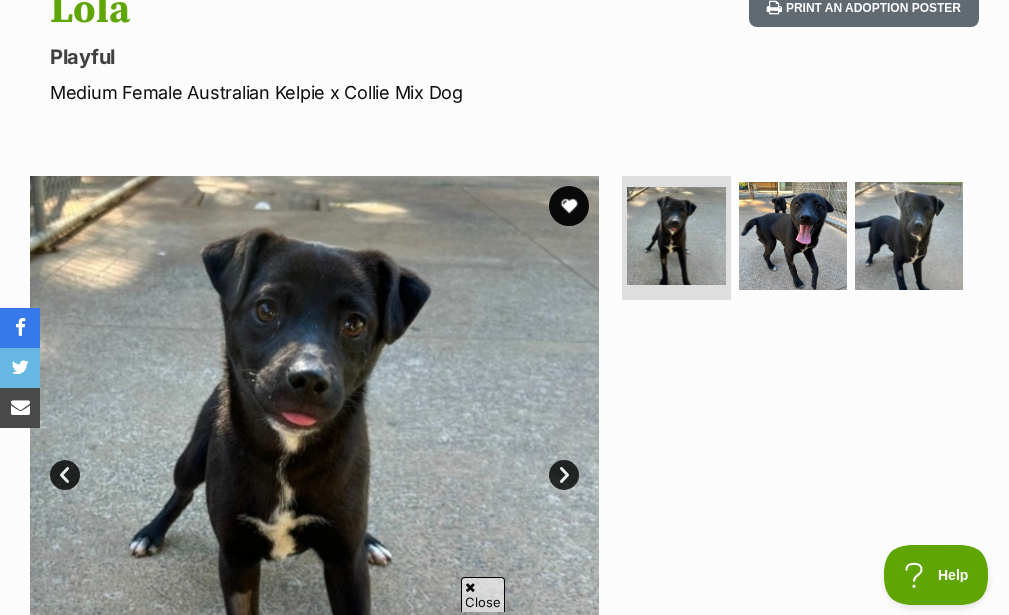 scroll, scrollTop: 0, scrollLeft: 0, axis: both 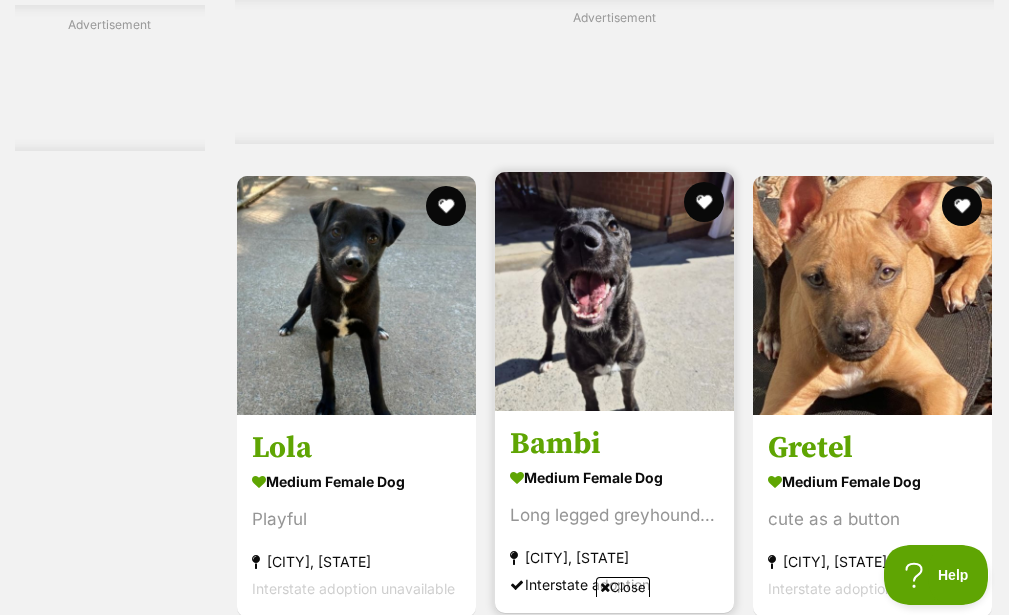 click at bounding box center [614, 291] 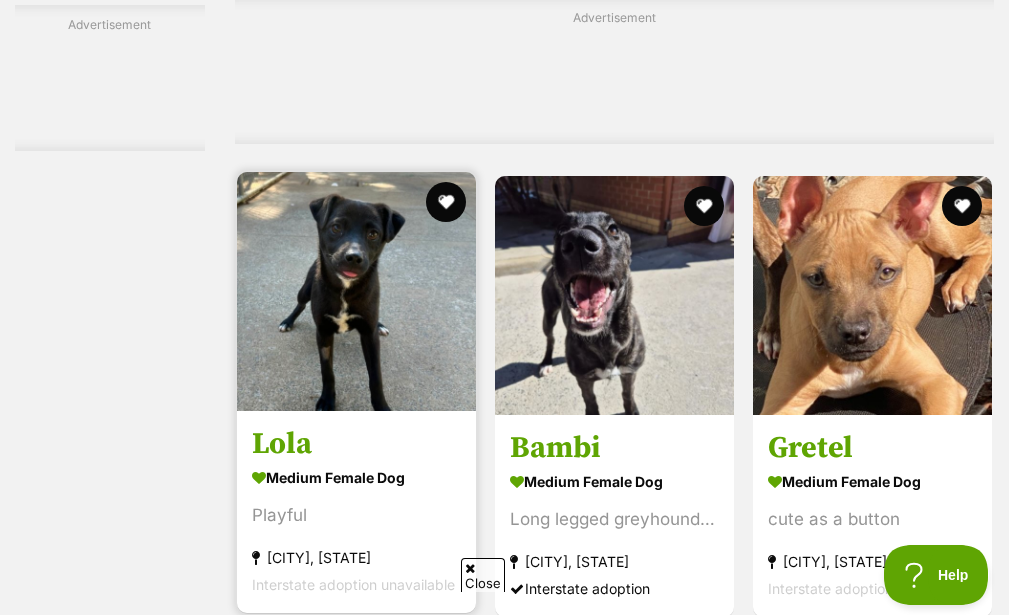 scroll, scrollTop: 0, scrollLeft: 0, axis: both 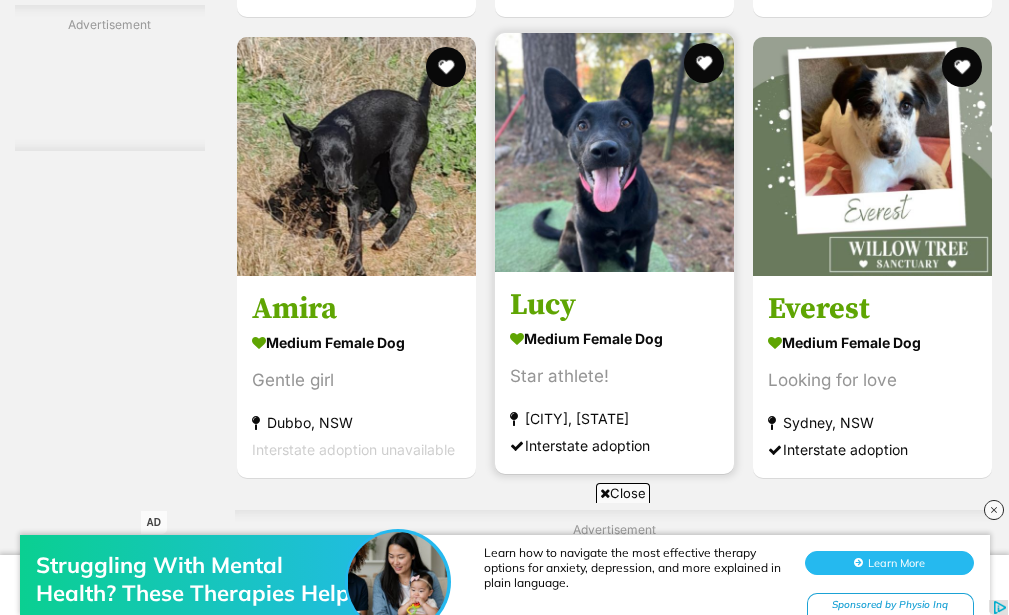 click at bounding box center [614, 152] 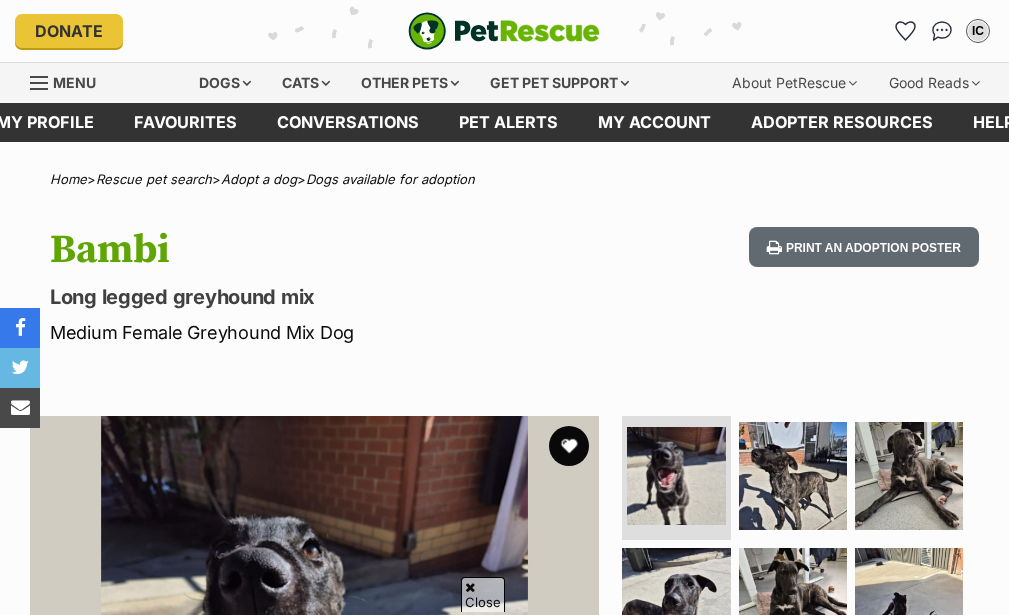scroll, scrollTop: 360, scrollLeft: 0, axis: vertical 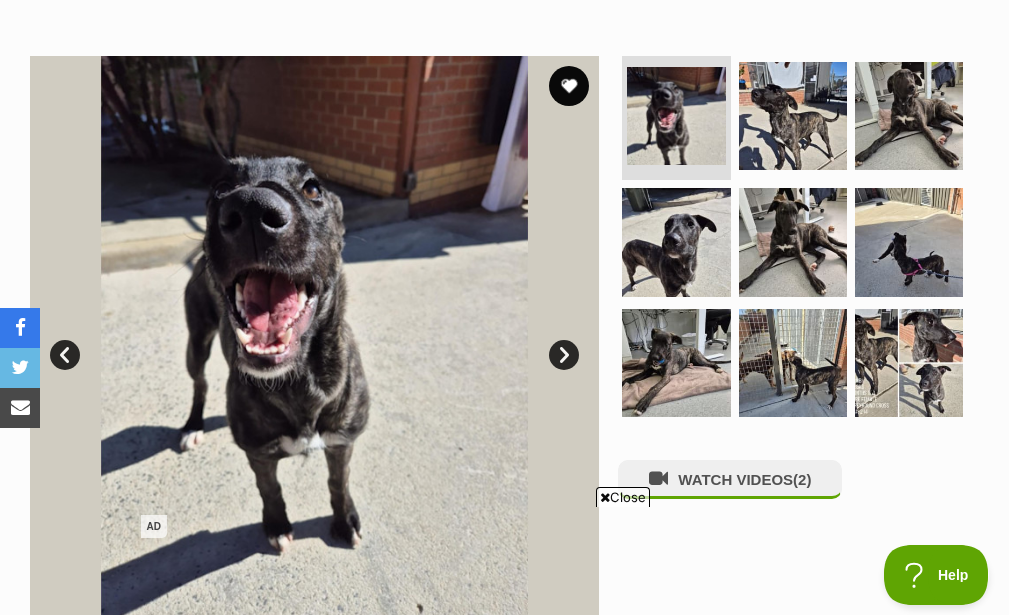 click on "Next" at bounding box center [564, 355] 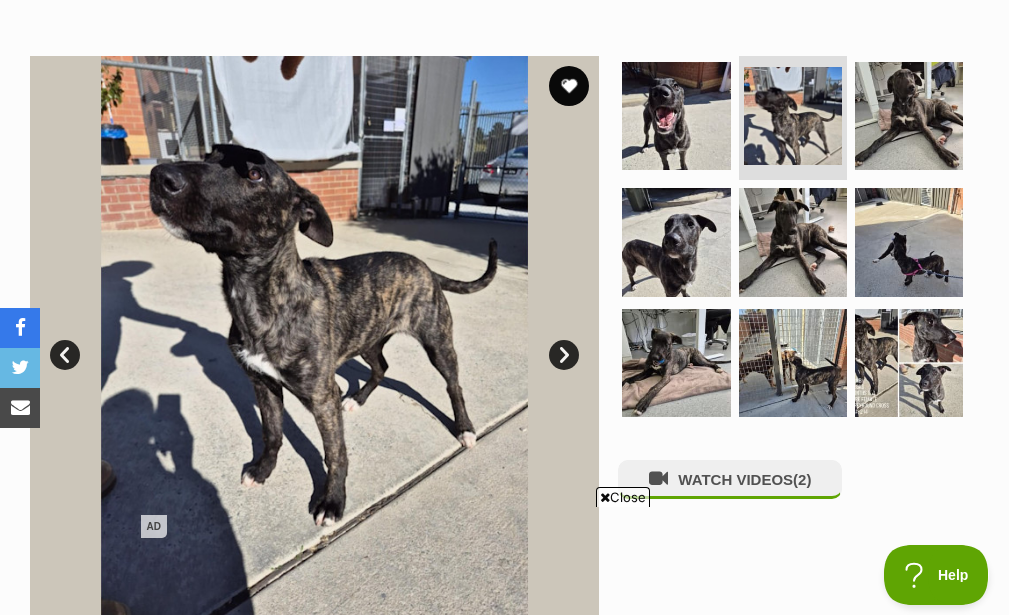 click on "Next" at bounding box center (564, 355) 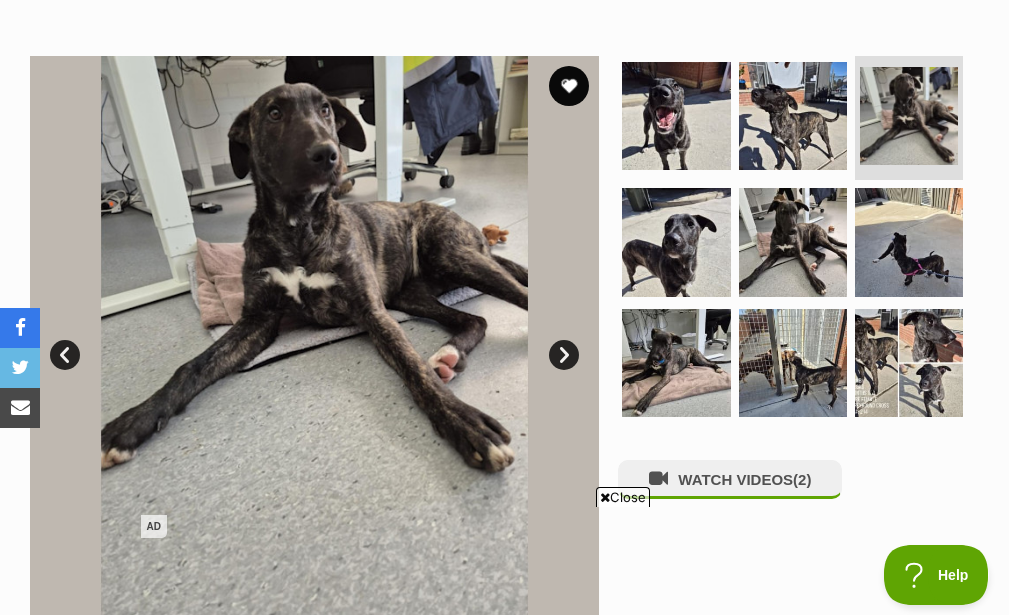 click on "Next" at bounding box center [564, 355] 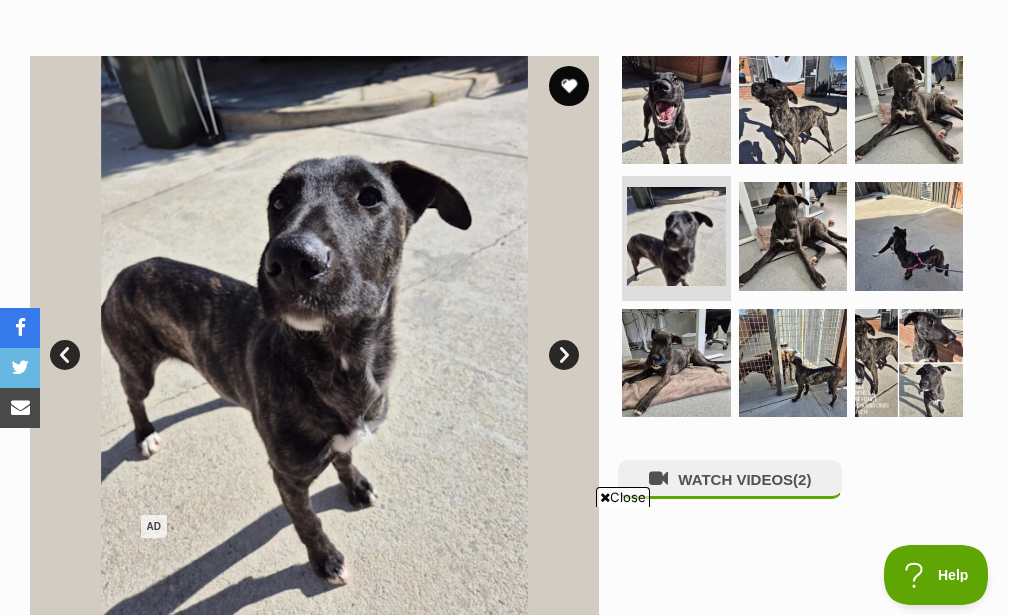 click on "Next" at bounding box center (564, 355) 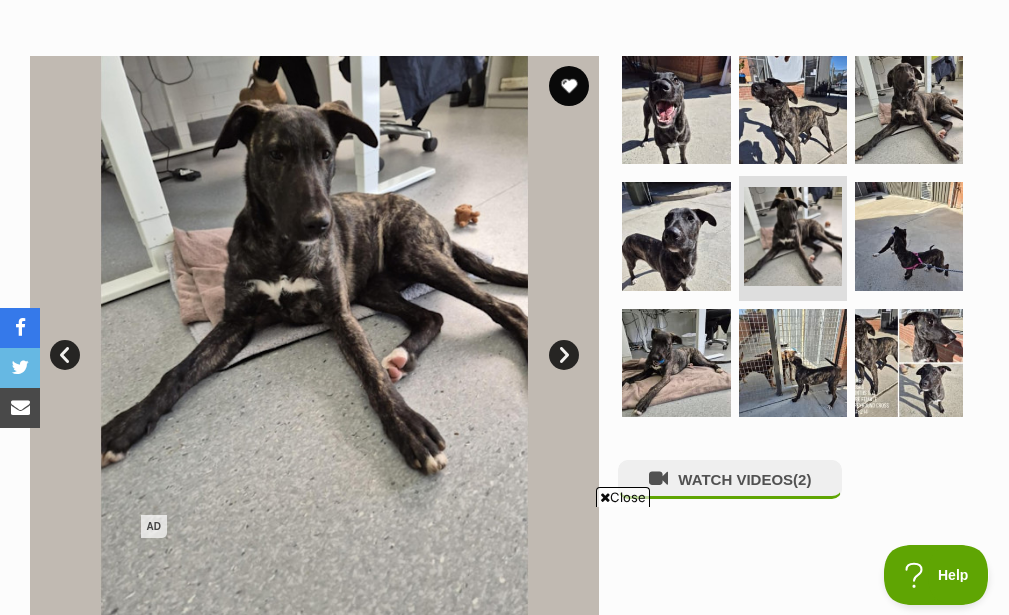 click on "Next" at bounding box center (564, 355) 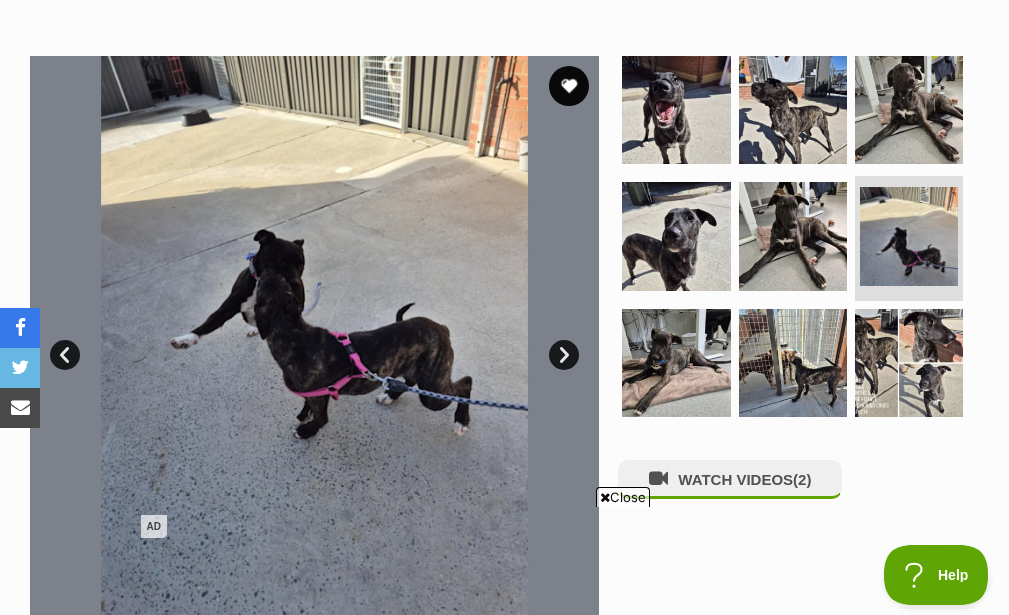 click on "Next" at bounding box center [564, 355] 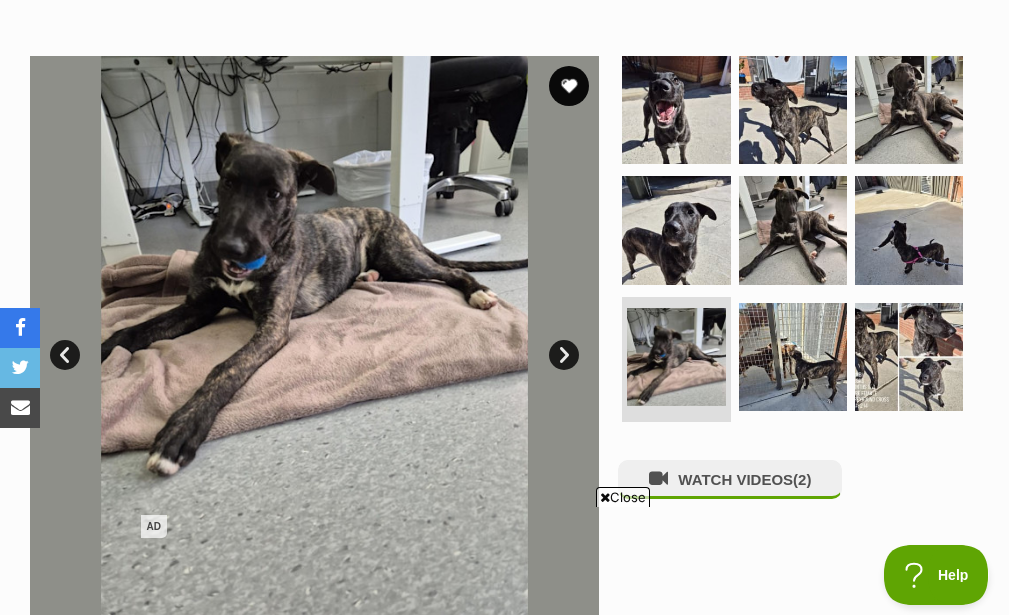 click on "Next" at bounding box center [564, 355] 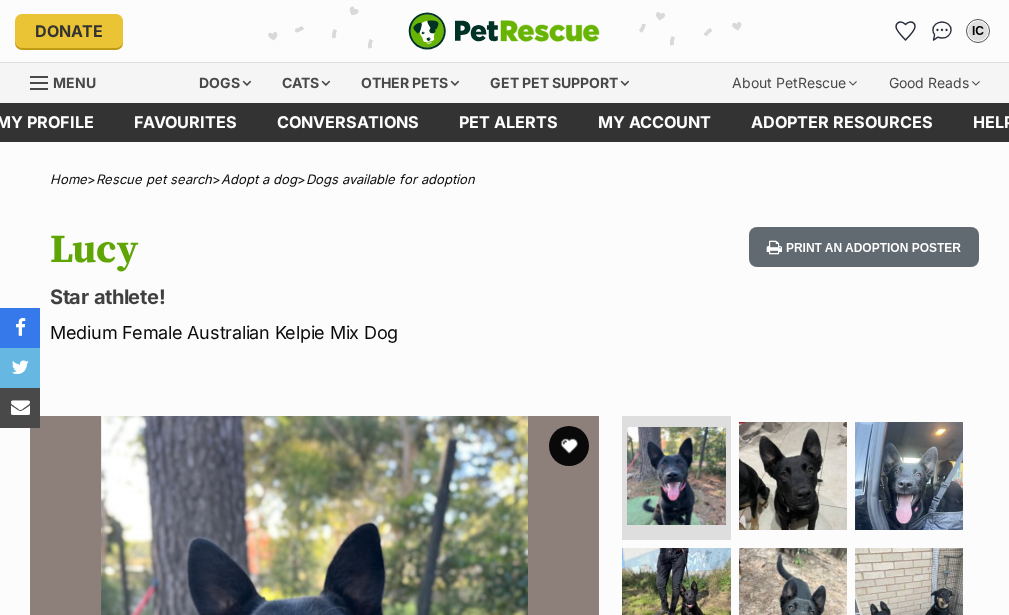 scroll, scrollTop: 0, scrollLeft: 0, axis: both 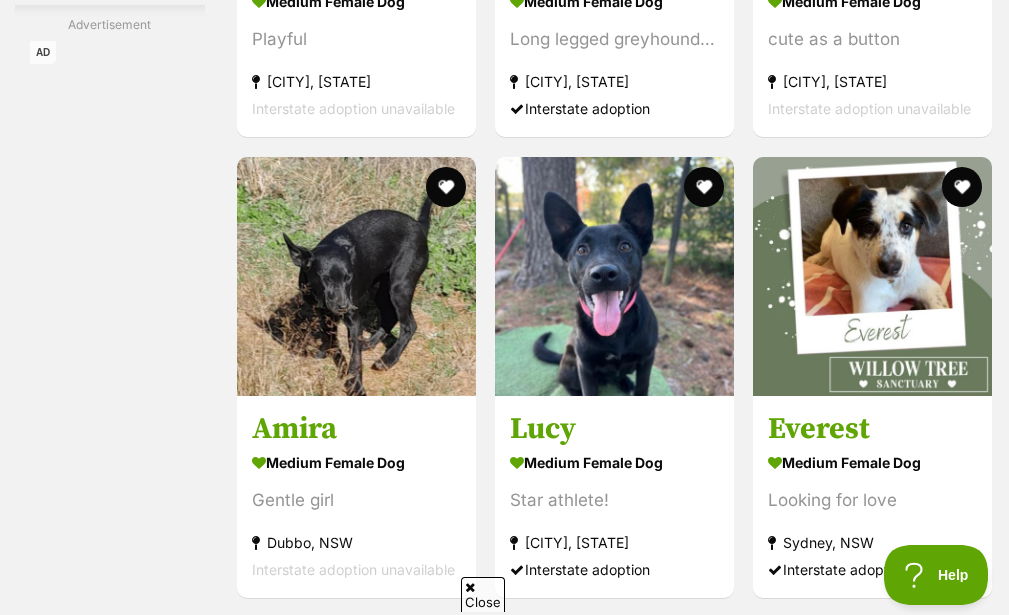 click at bounding box center (356, 1388) 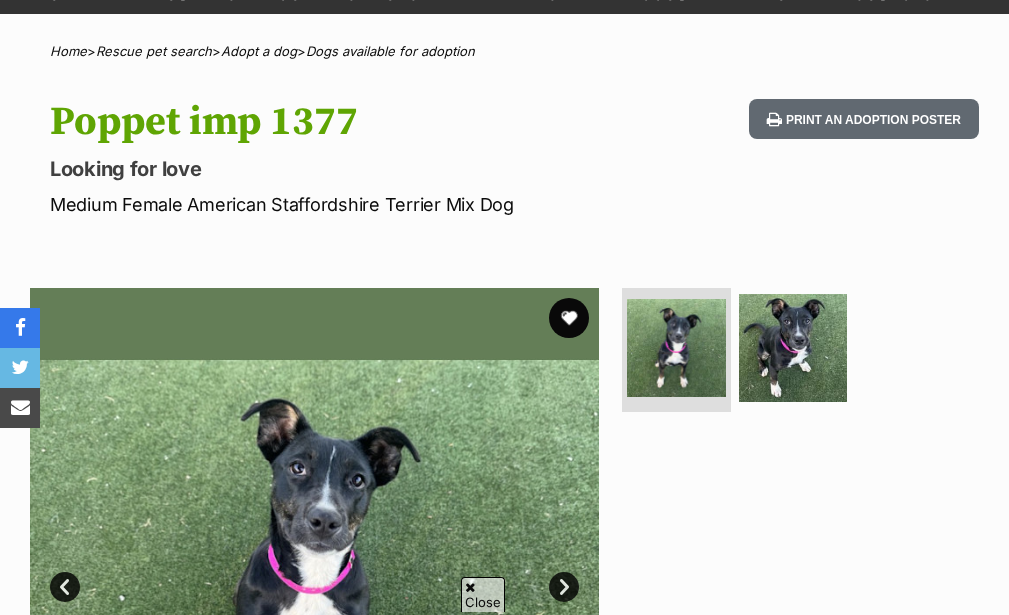 scroll, scrollTop: 358, scrollLeft: 0, axis: vertical 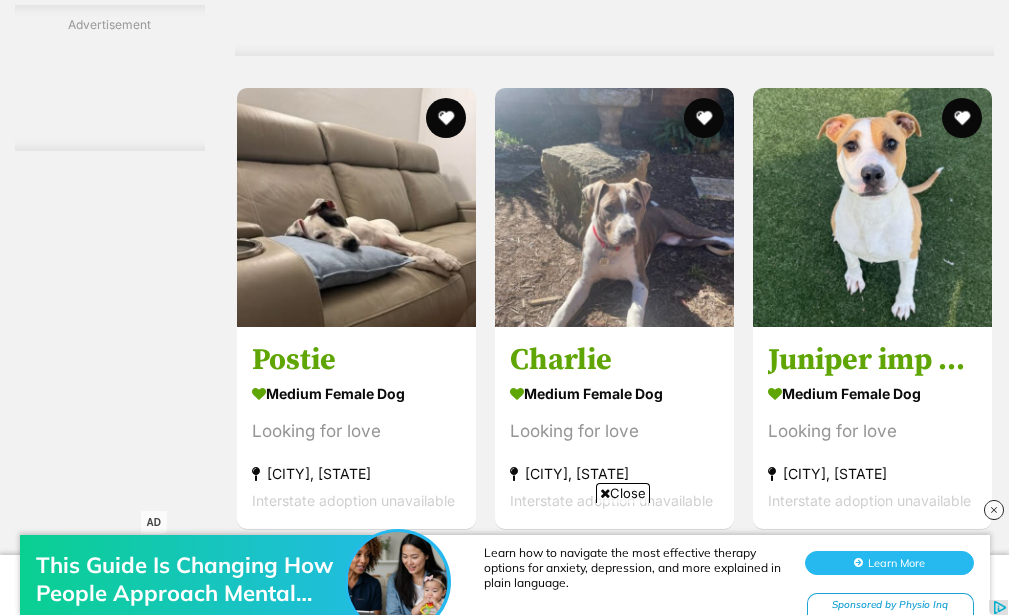 click on "Aurora" at bounding box center (872, 1468) 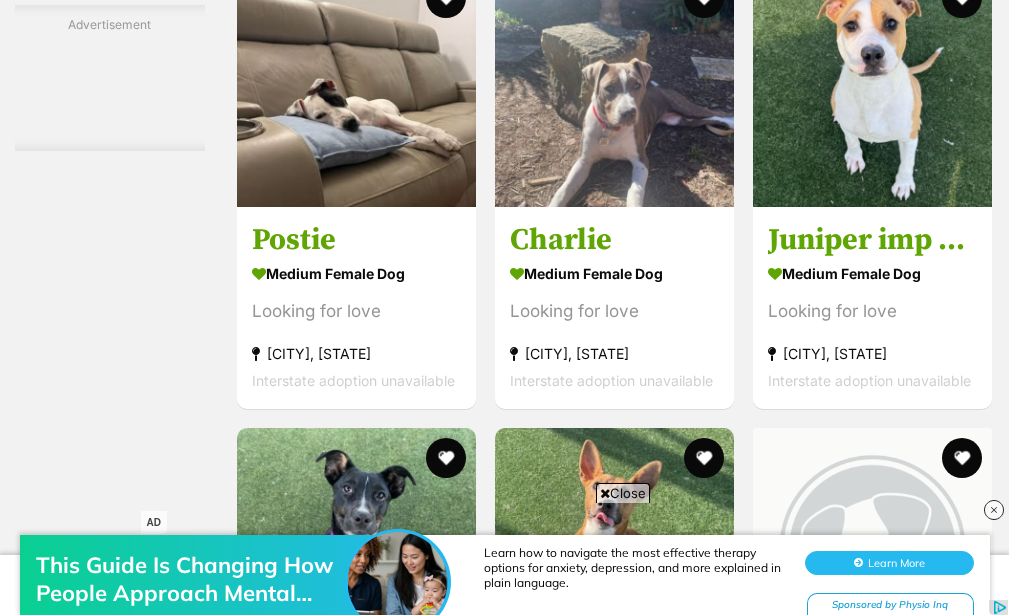 scroll, scrollTop: 6858, scrollLeft: 0, axis: vertical 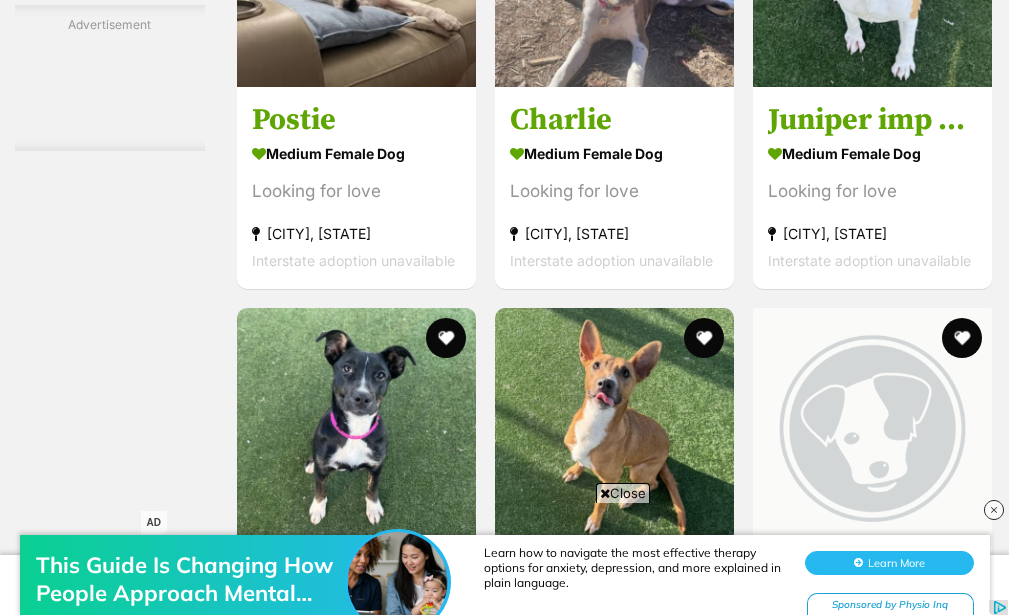 click at bounding box center [356, 1535] 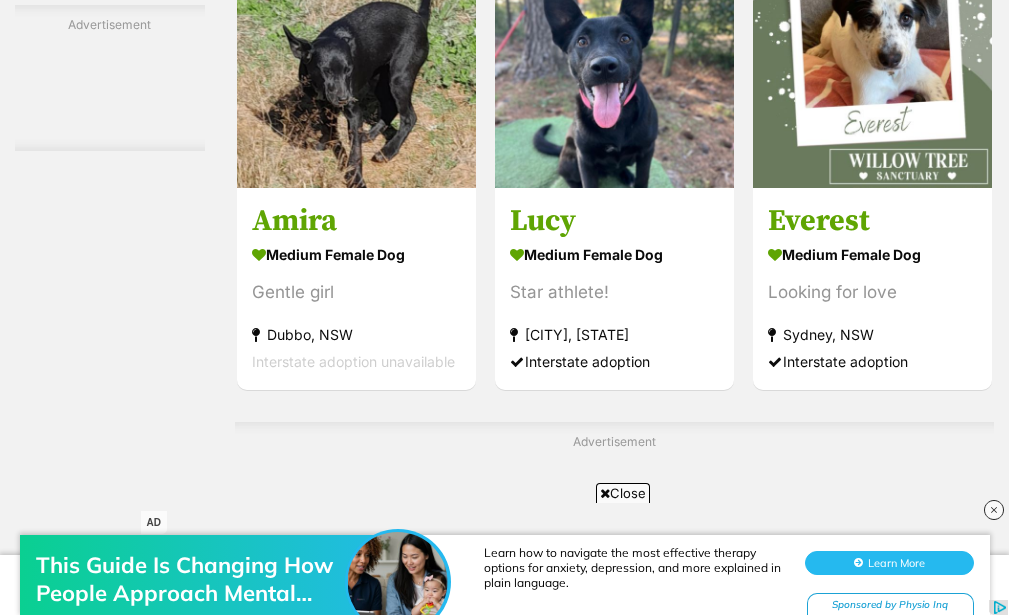 scroll, scrollTop: 5898, scrollLeft: 0, axis: vertical 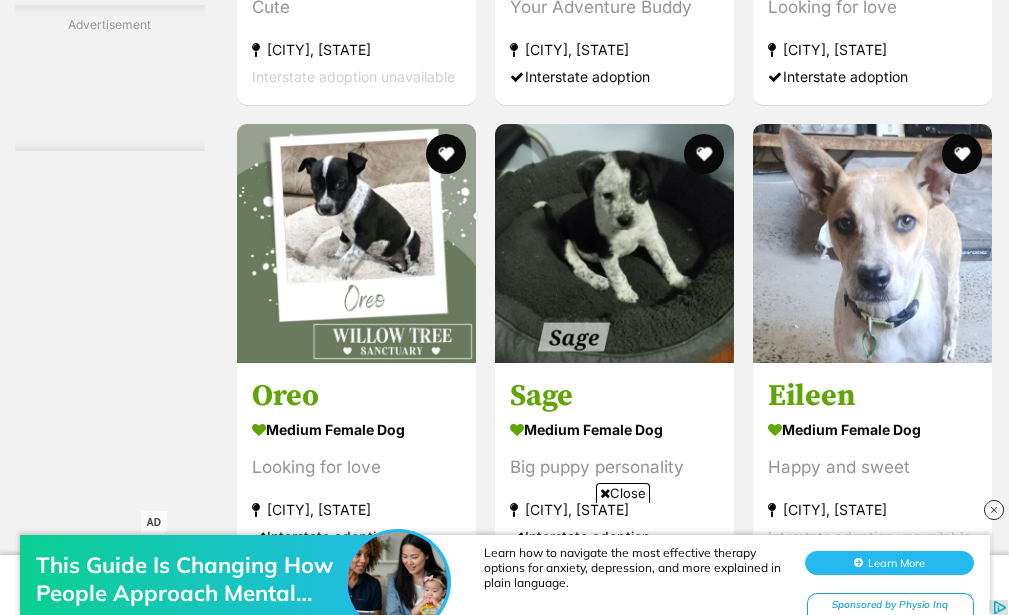 click at bounding box center [356, 1356] 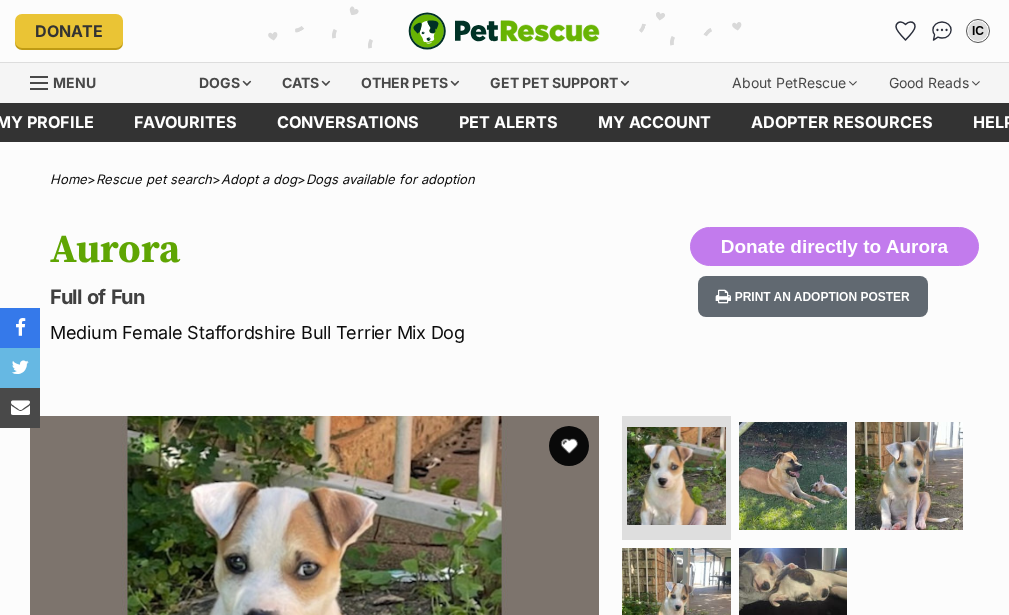 scroll, scrollTop: 0, scrollLeft: 0, axis: both 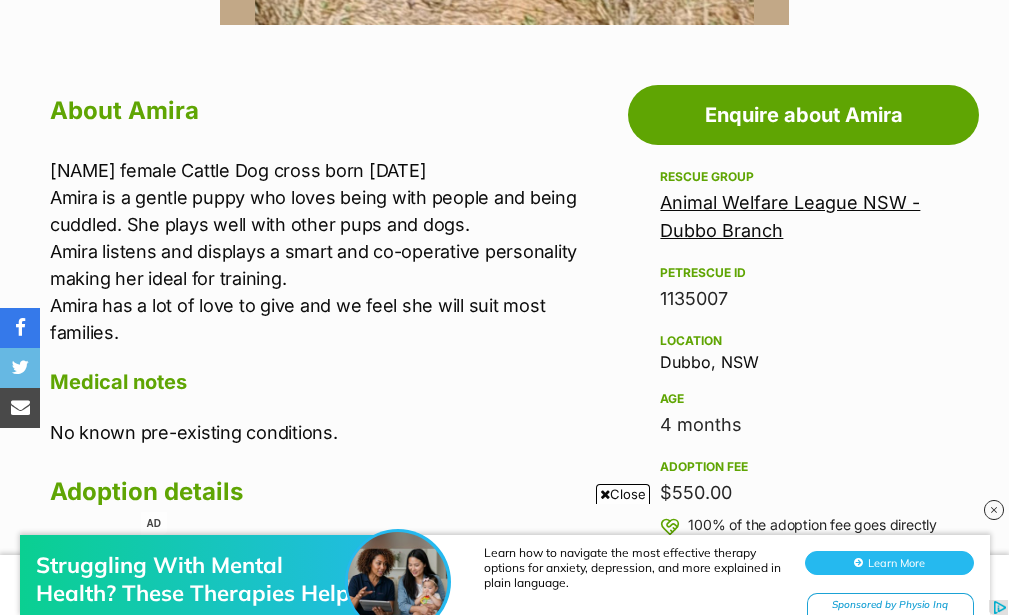 click on "Animal Welfare League NSW - Dubbo Branch" at bounding box center [790, 216] 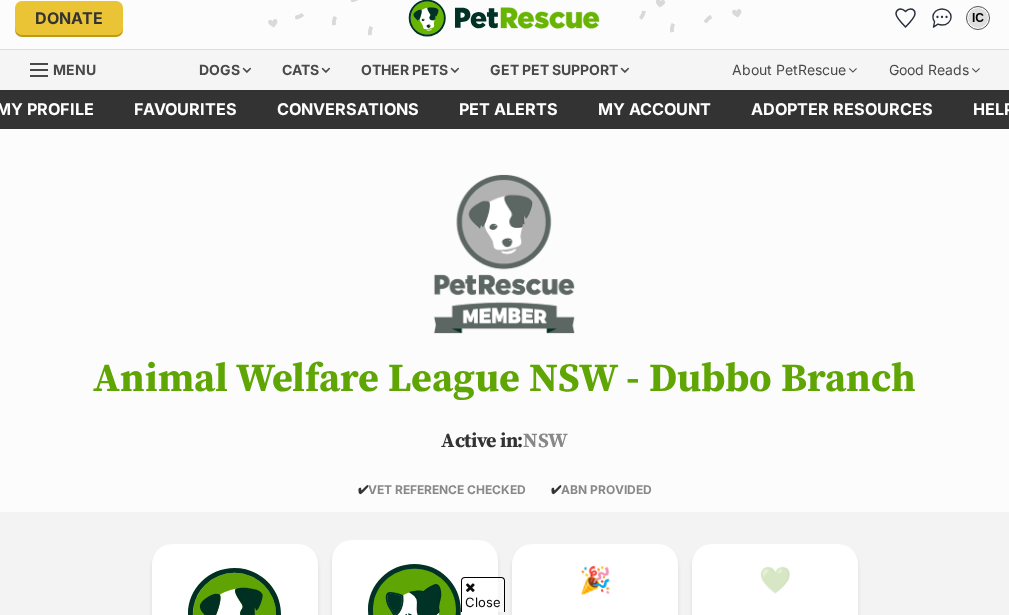 scroll, scrollTop: 360, scrollLeft: 0, axis: vertical 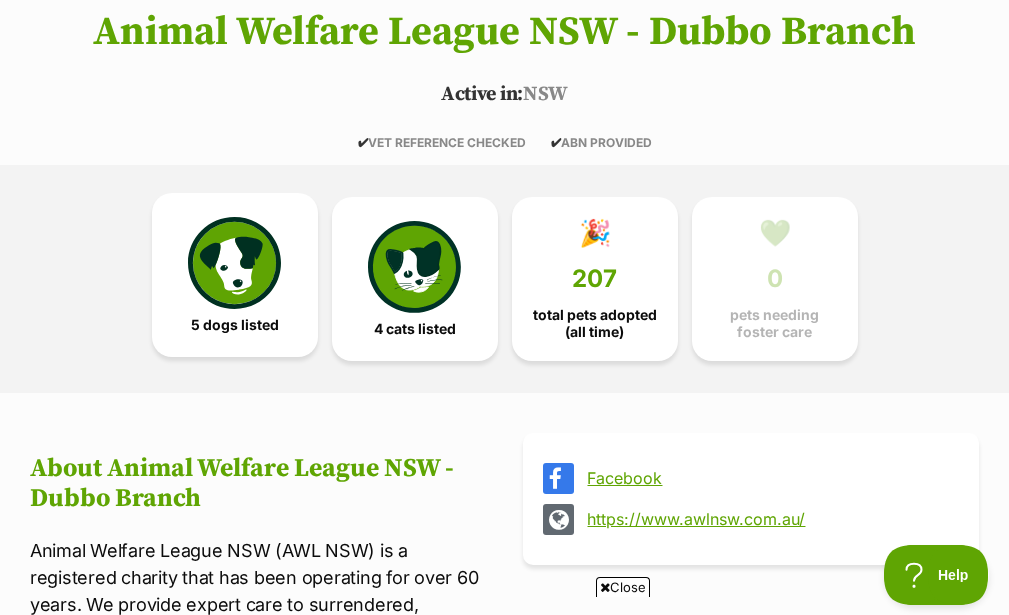 click at bounding box center [234, 263] 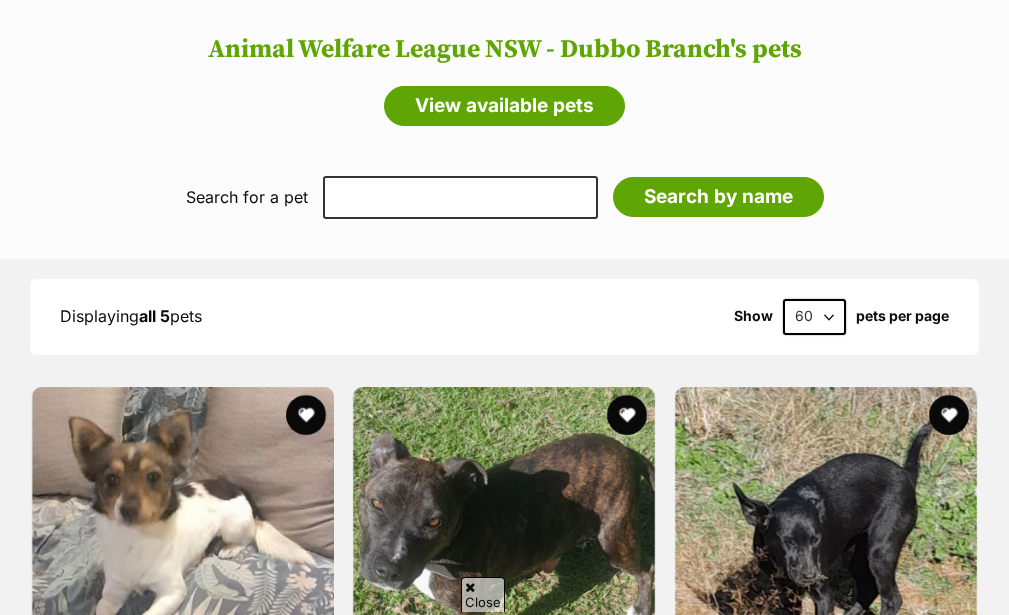 scroll, scrollTop: 0, scrollLeft: 0, axis: both 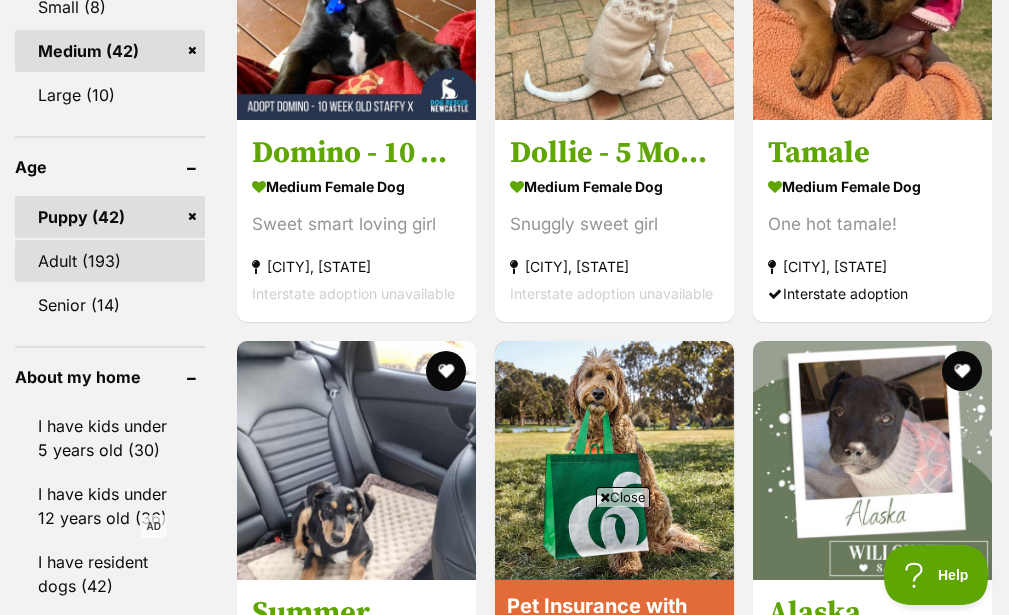click on "Adult (193)" at bounding box center [110, 261] 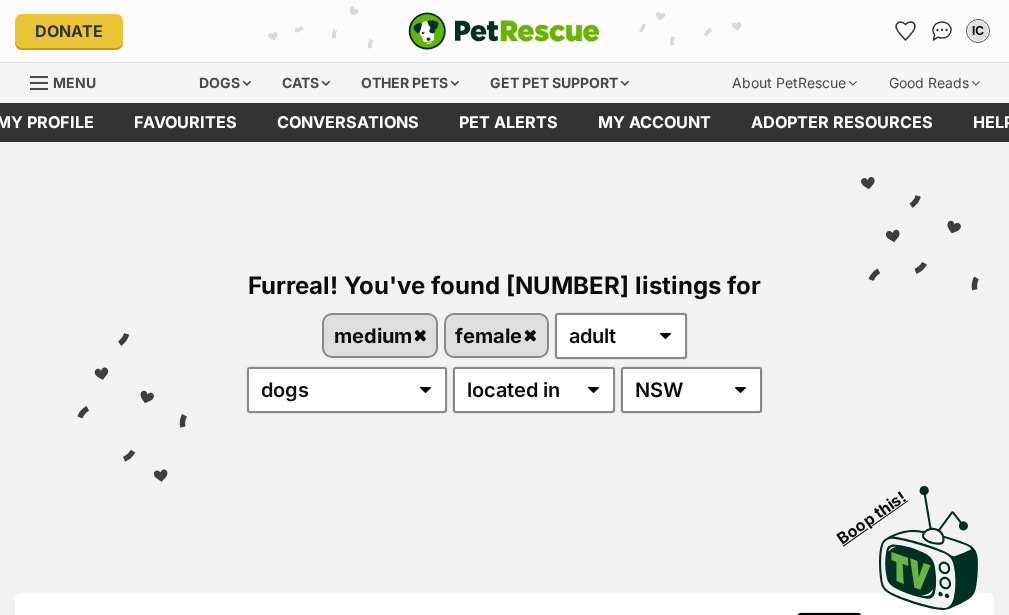 scroll, scrollTop: 0, scrollLeft: 0, axis: both 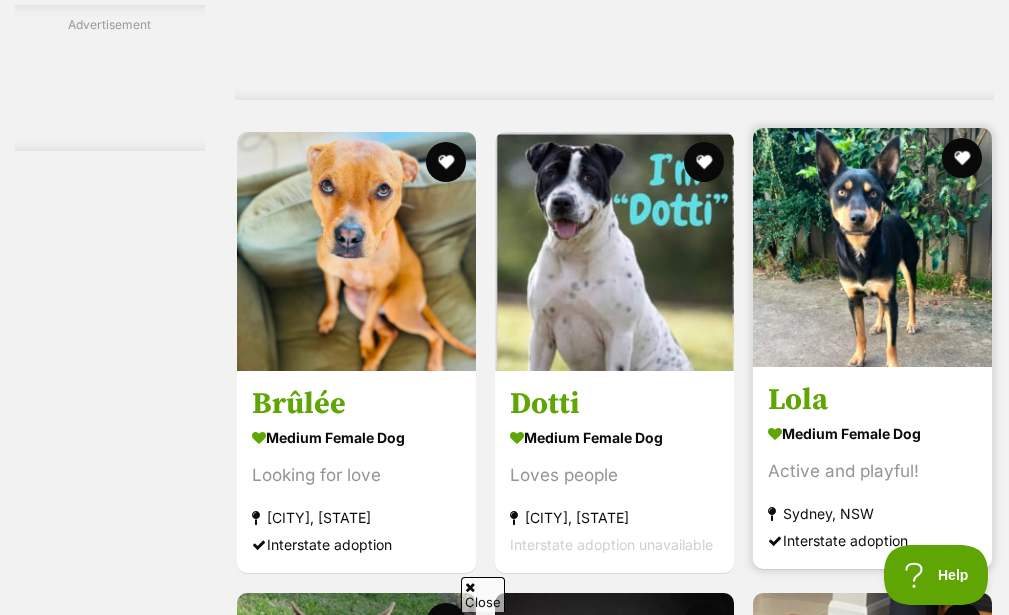 click at bounding box center (872, 247) 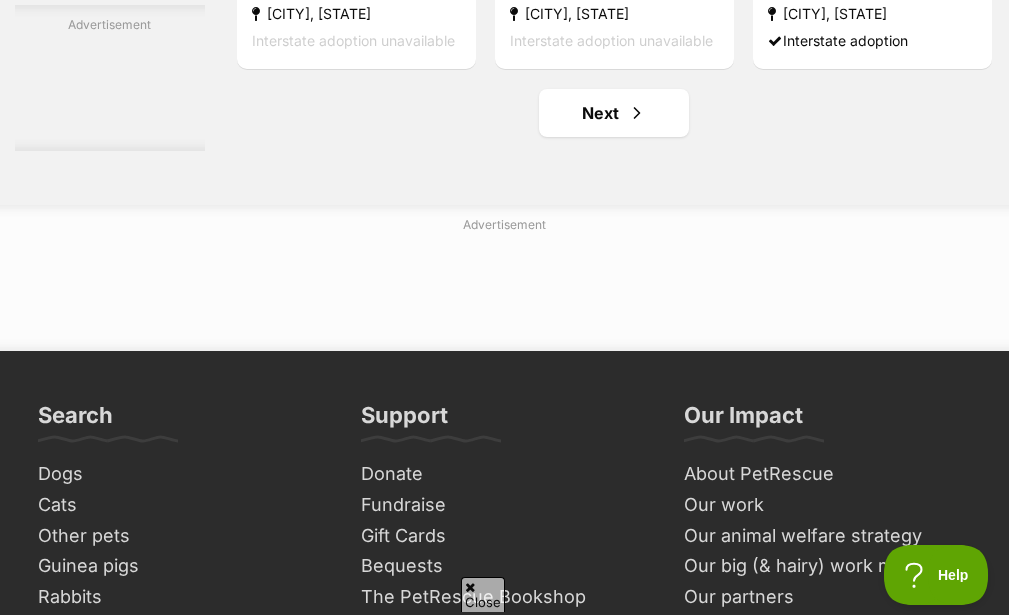 scroll, scrollTop: 11280, scrollLeft: 0, axis: vertical 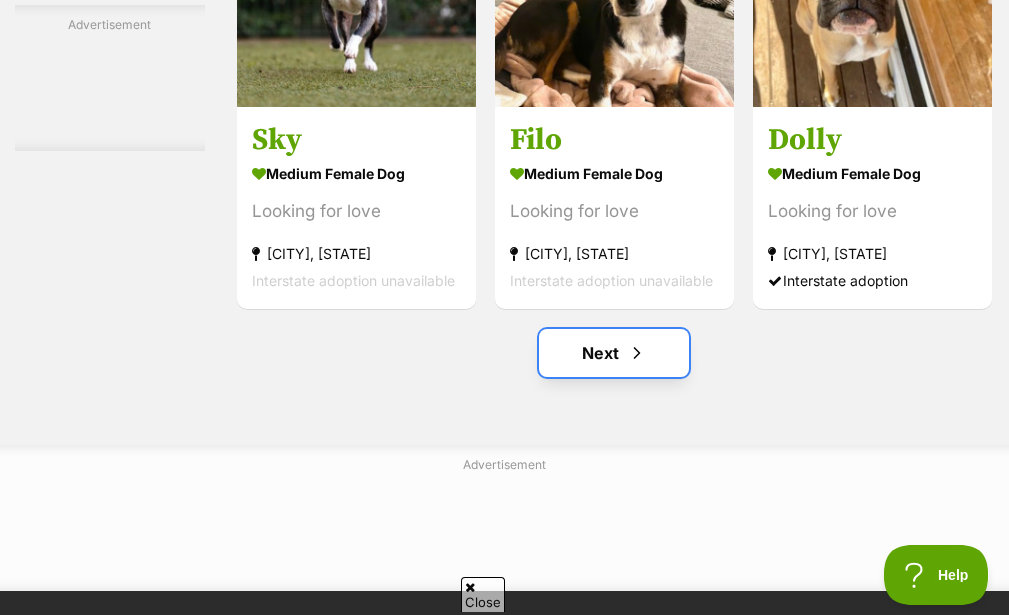 click on "Next" at bounding box center [614, 353] 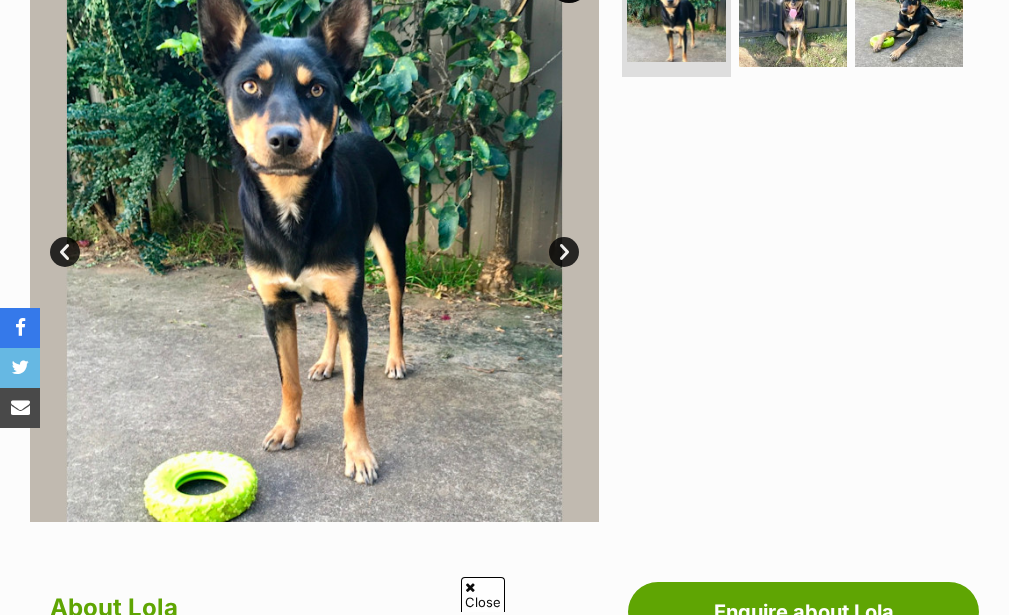 scroll, scrollTop: 0, scrollLeft: 0, axis: both 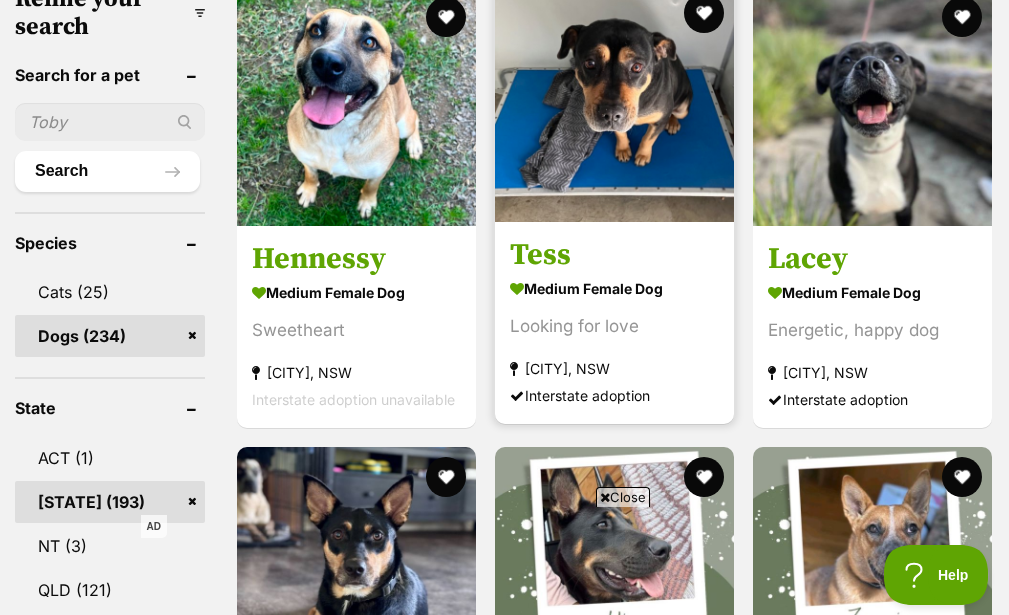 click at bounding box center (614, 102) 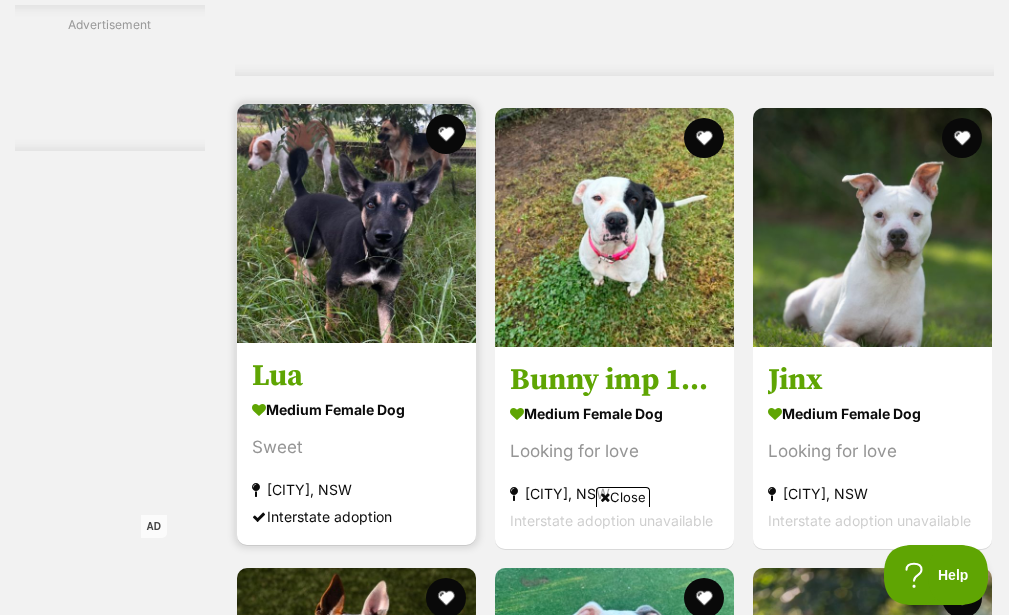 scroll, scrollTop: 3960, scrollLeft: 0, axis: vertical 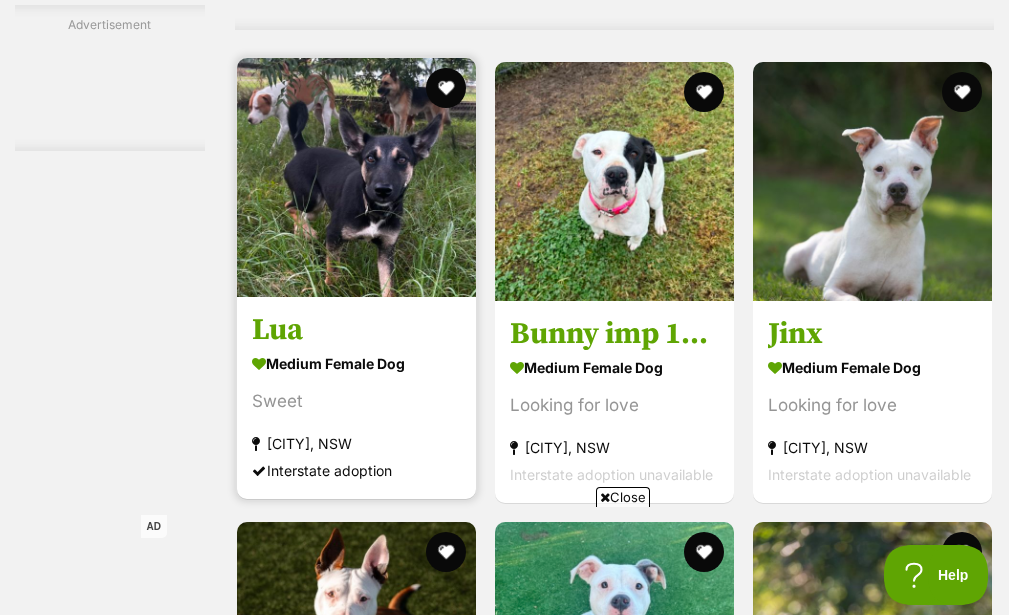 click at bounding box center (356, 177) 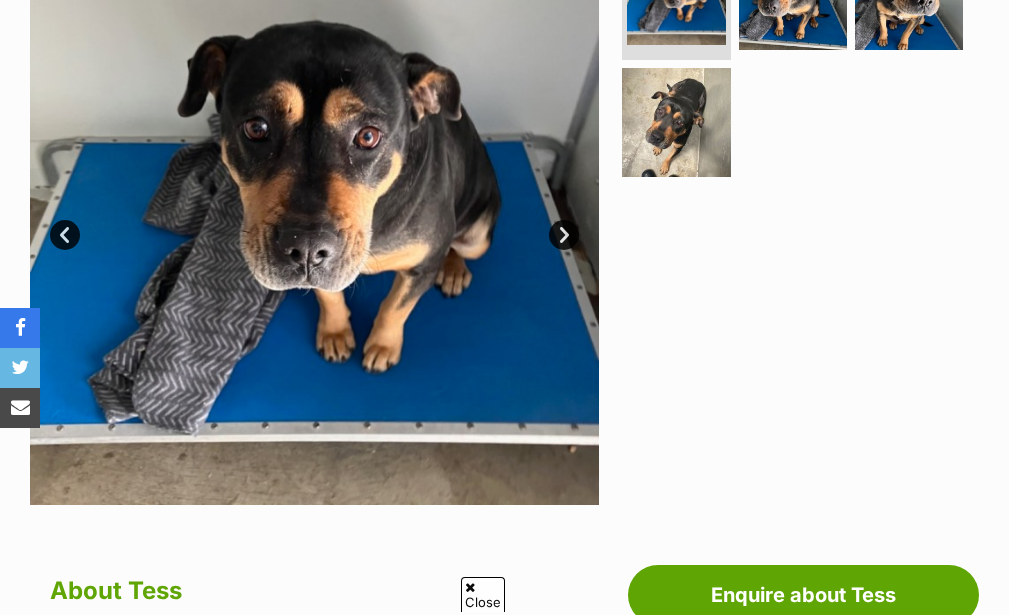 scroll, scrollTop: 488, scrollLeft: 0, axis: vertical 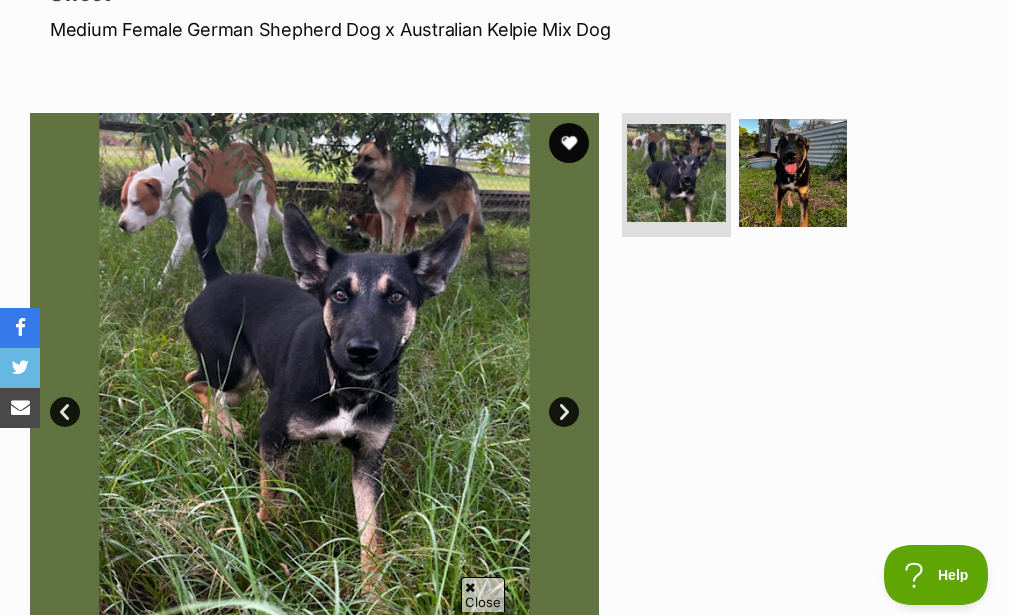 click on "Next" at bounding box center (564, 412) 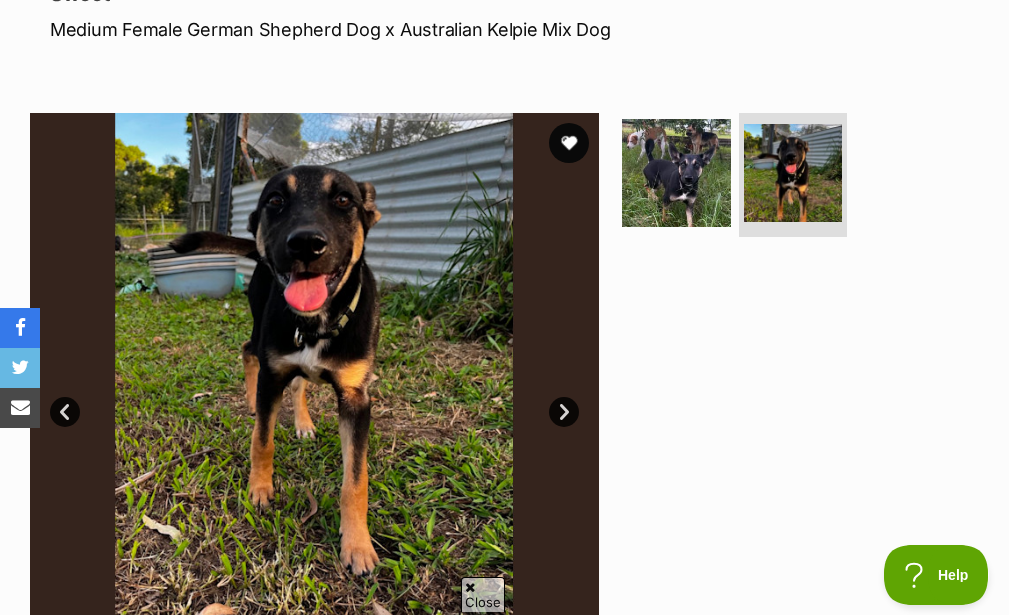 click on "Next" at bounding box center [564, 412] 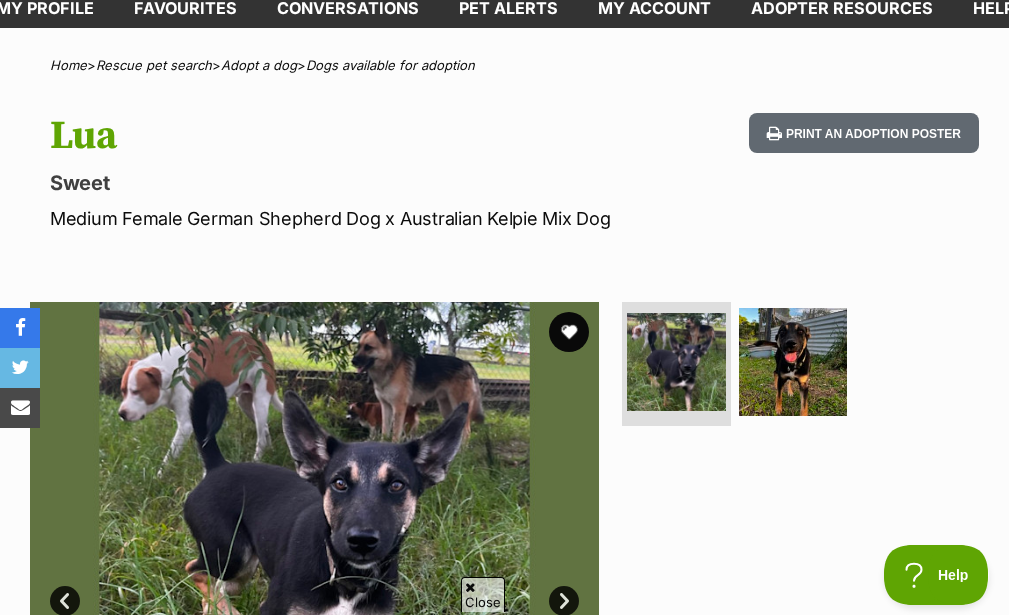 scroll, scrollTop: 0, scrollLeft: 0, axis: both 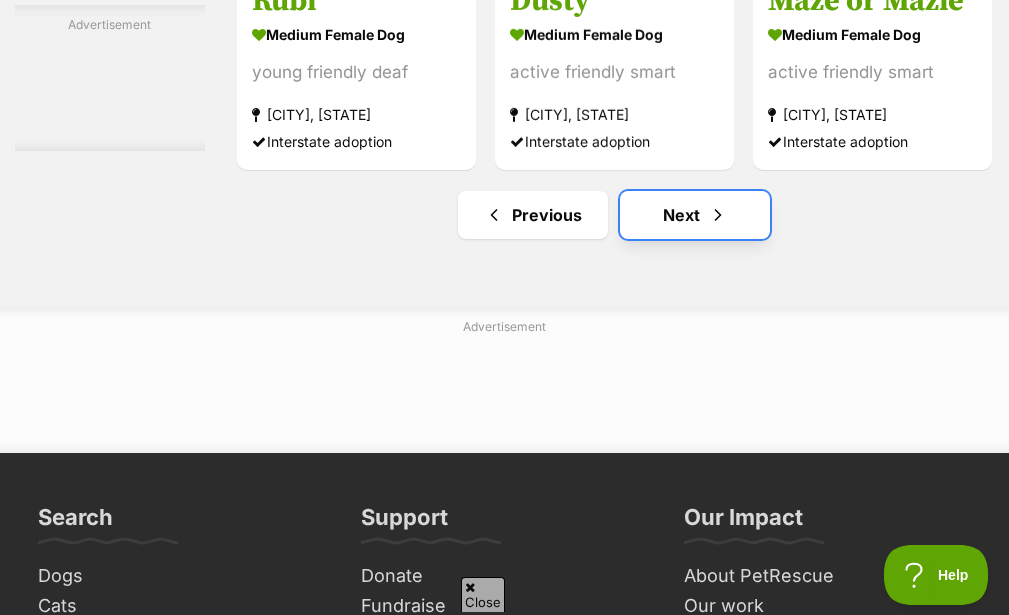 click on "Next" at bounding box center (695, 215) 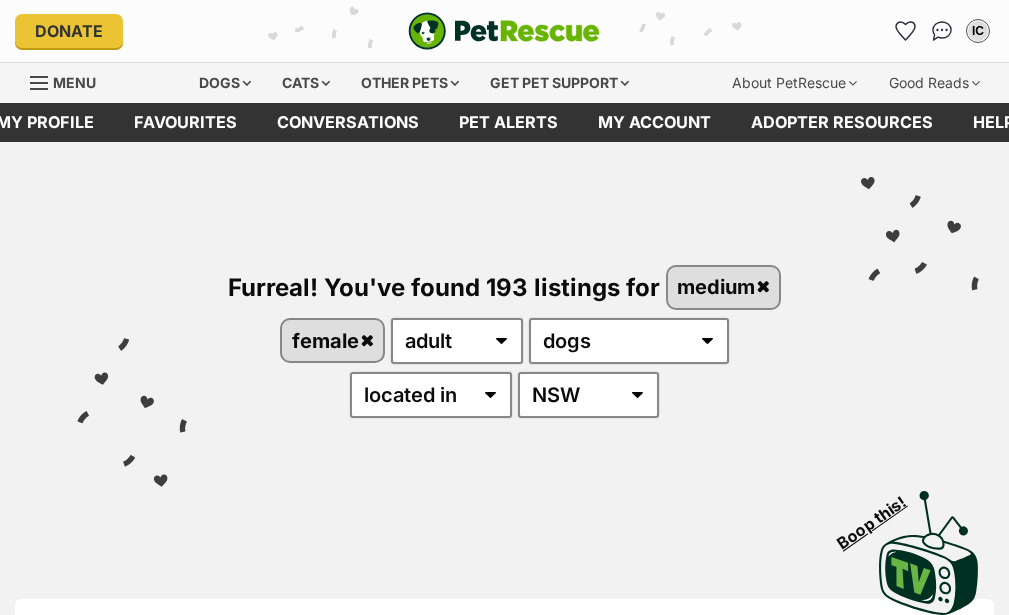 scroll, scrollTop: 0, scrollLeft: 0, axis: both 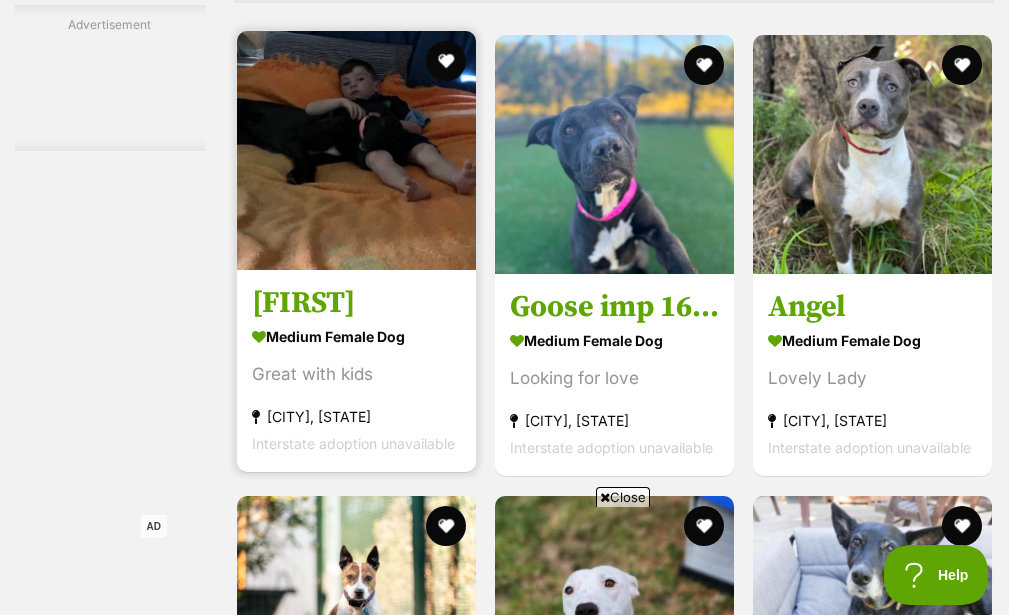 click at bounding box center [356, 150] 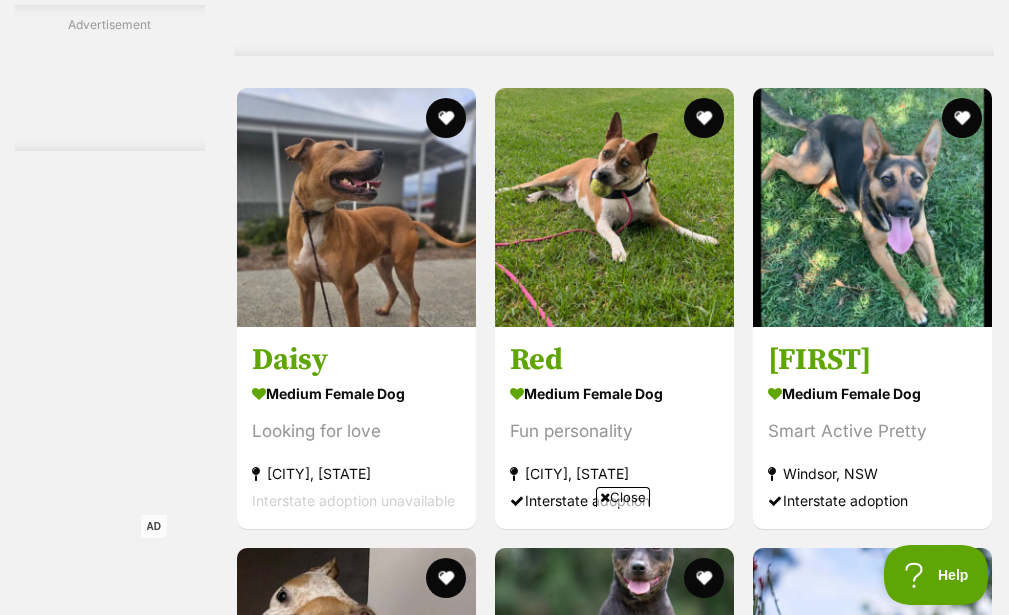 scroll, scrollTop: 10800, scrollLeft: 0, axis: vertical 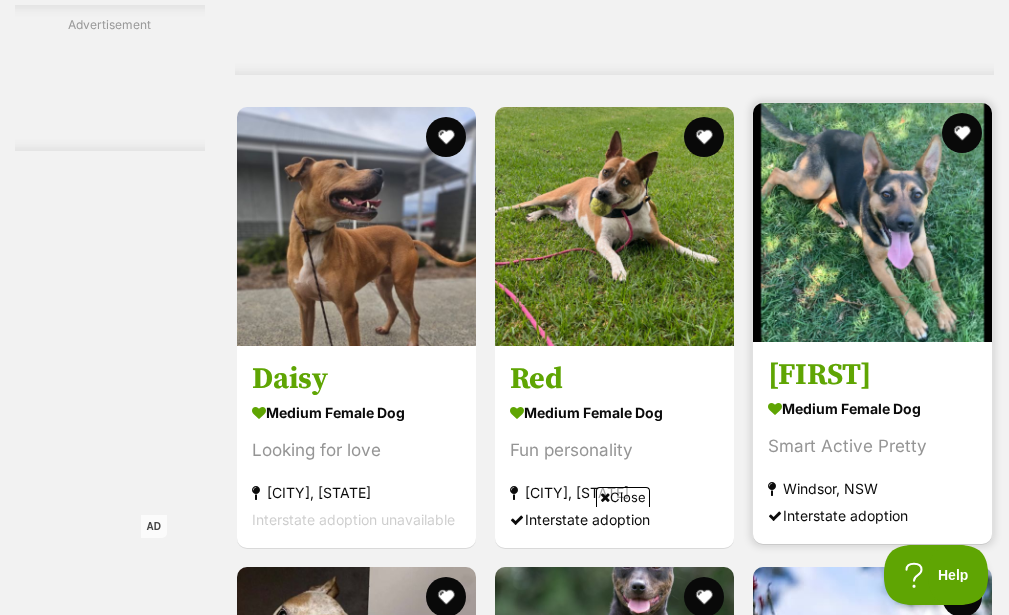 click at bounding box center [872, 222] 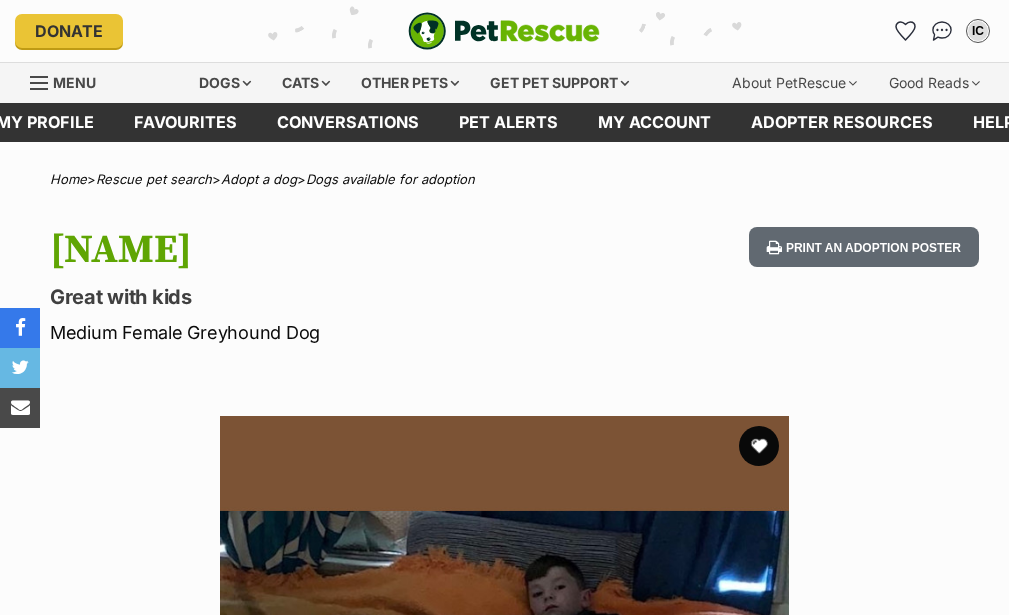scroll, scrollTop: 0, scrollLeft: 0, axis: both 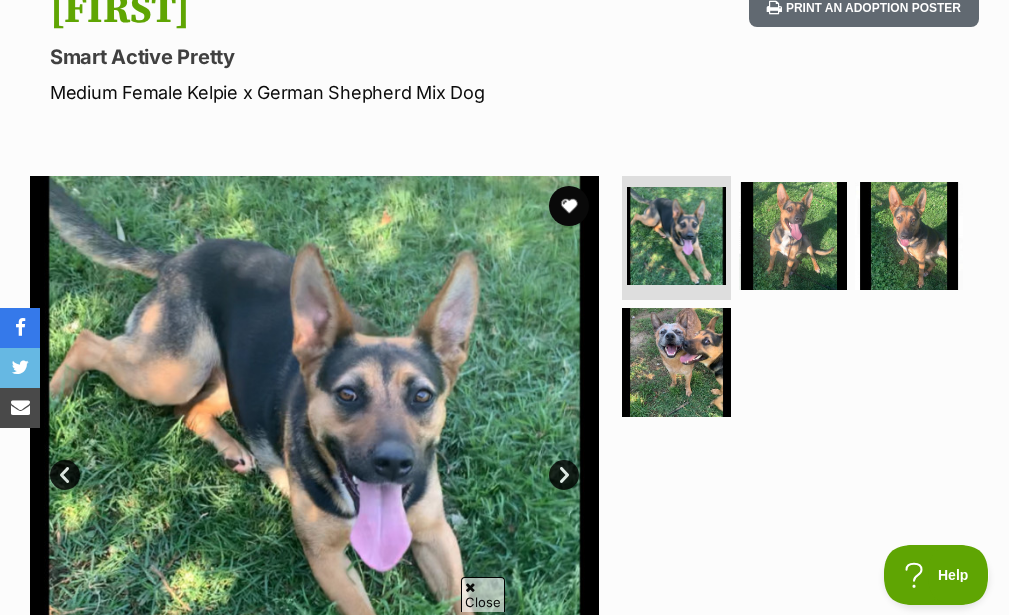 click on "Next" at bounding box center [564, 475] 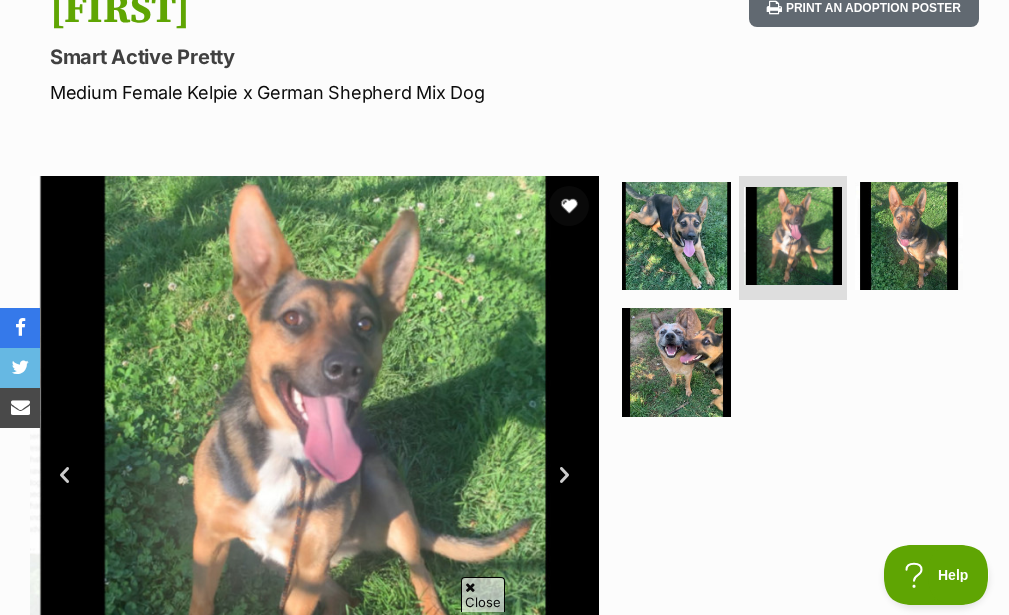 click on "Next" at bounding box center [564, 475] 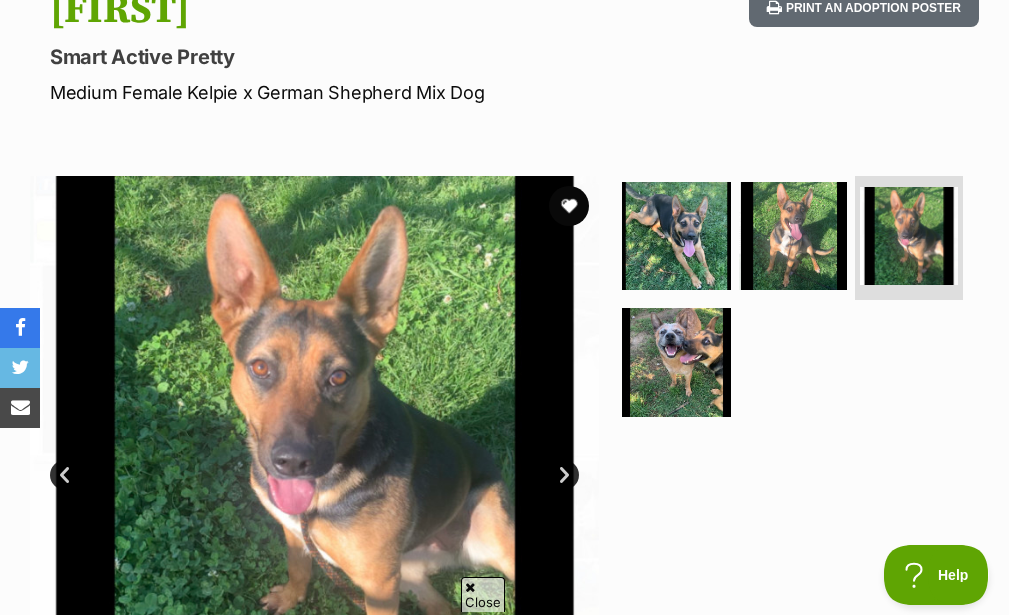 click on "Next" at bounding box center (564, 475) 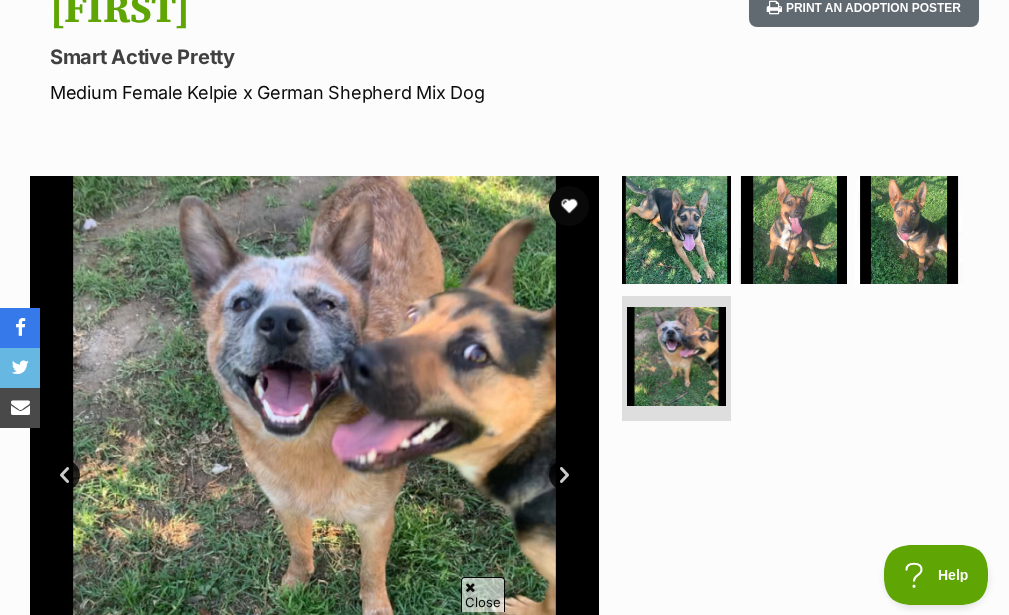 click on "Next" at bounding box center [564, 475] 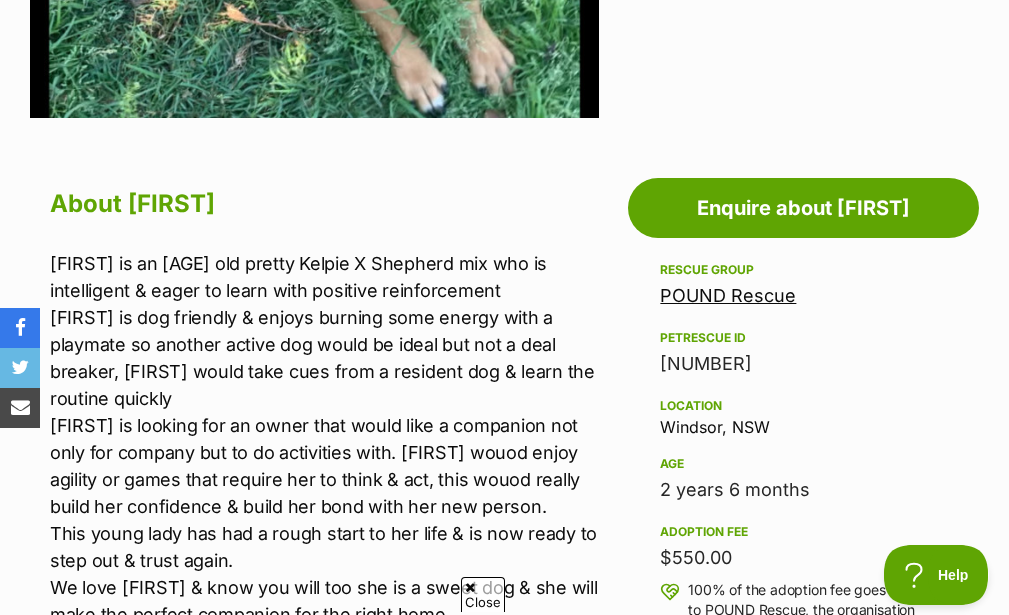 scroll, scrollTop: 960, scrollLeft: 0, axis: vertical 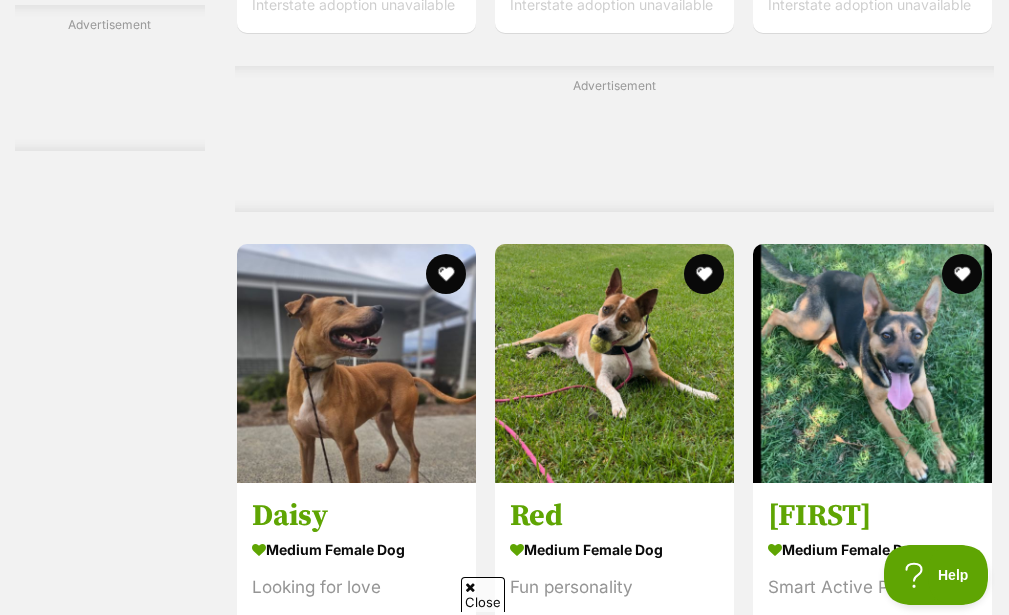 click on "Next" at bounding box center (695, 1190) 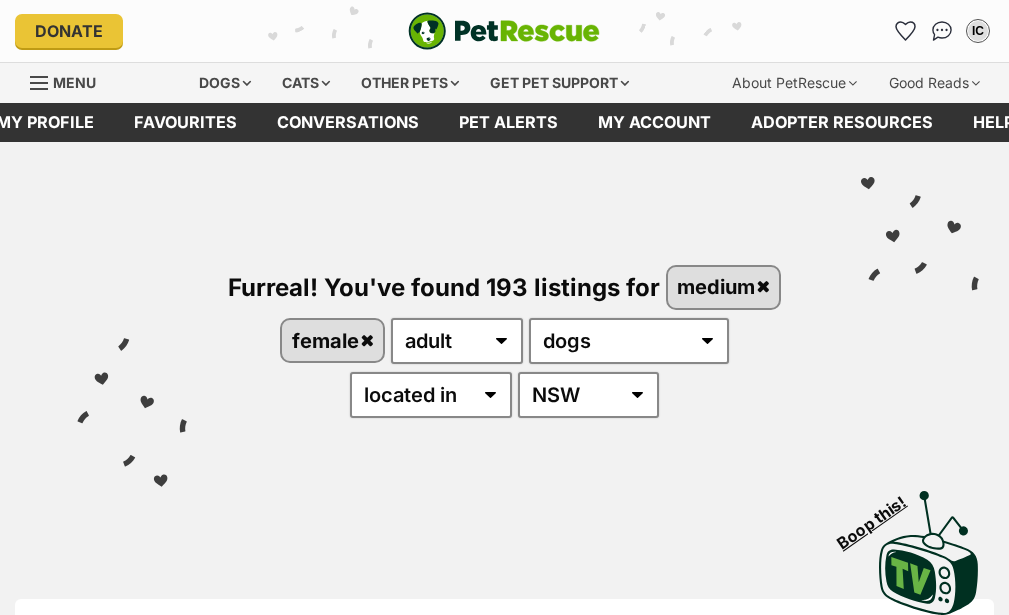 scroll, scrollTop: 0, scrollLeft: 0, axis: both 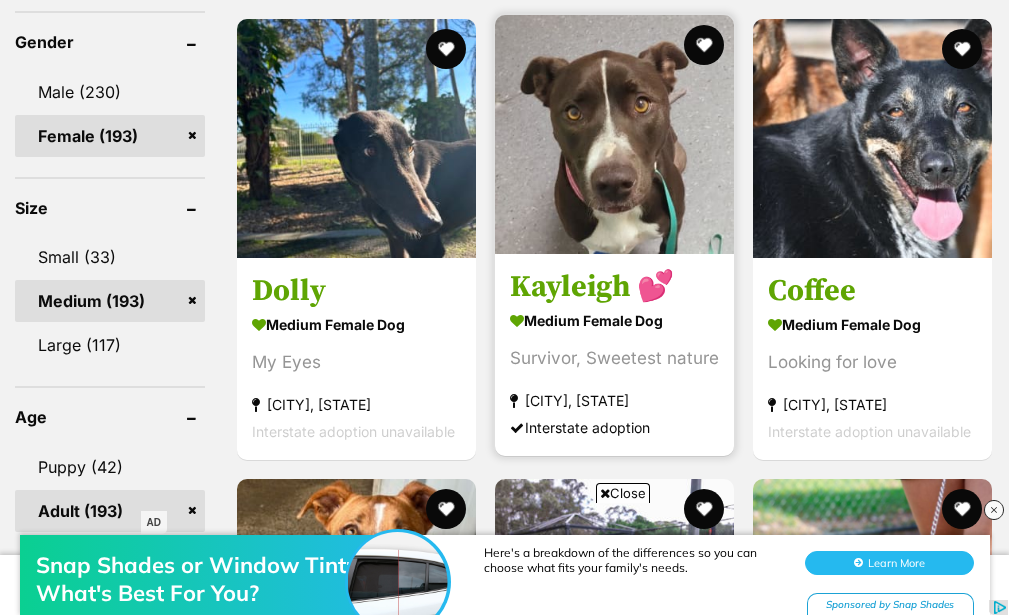click at bounding box center (614, 134) 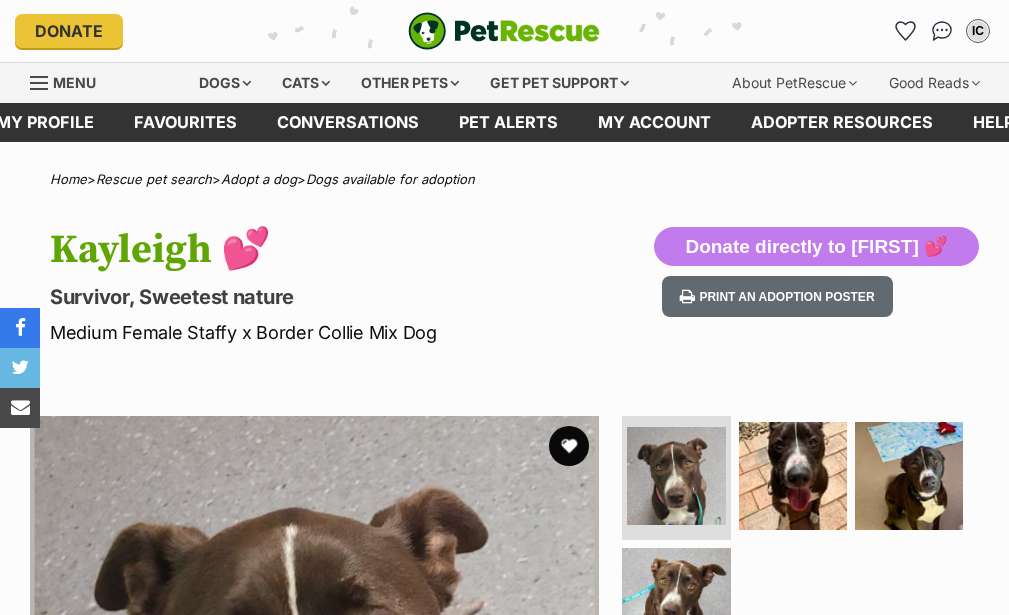 scroll, scrollTop: 0, scrollLeft: 0, axis: both 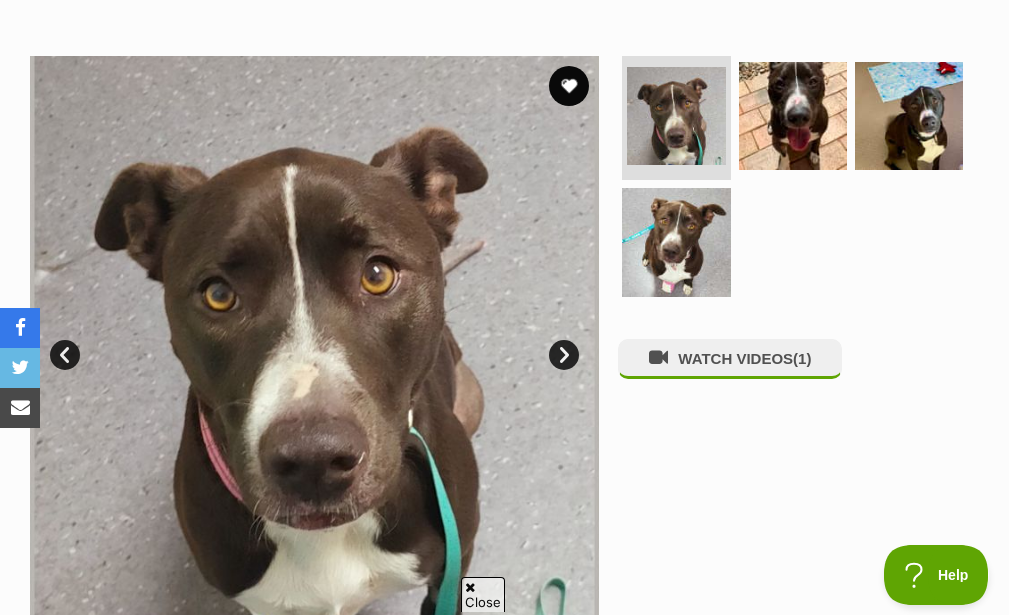 click on "Next" at bounding box center (564, 355) 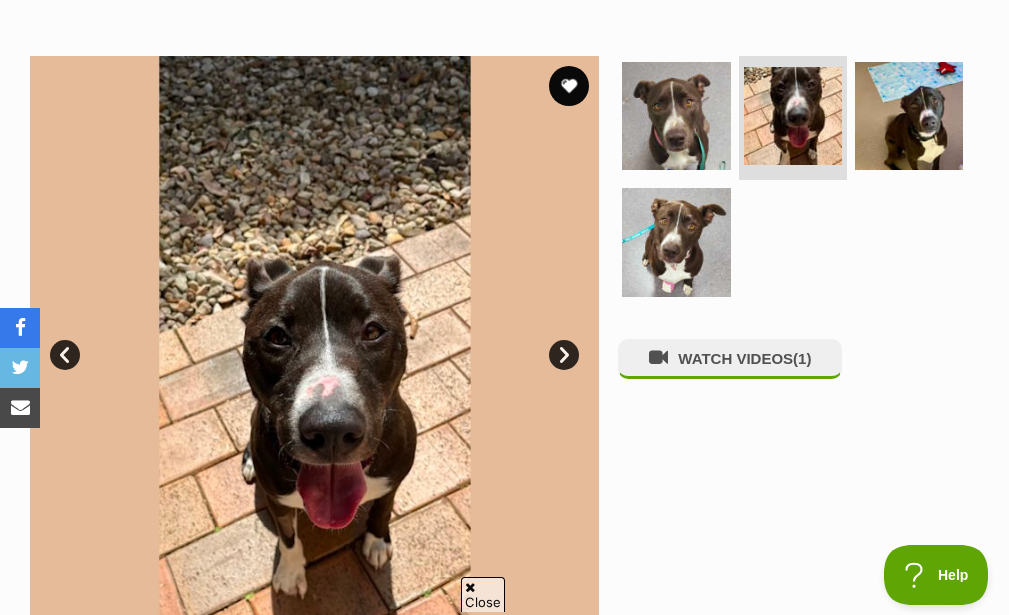 click on "Next" at bounding box center (564, 355) 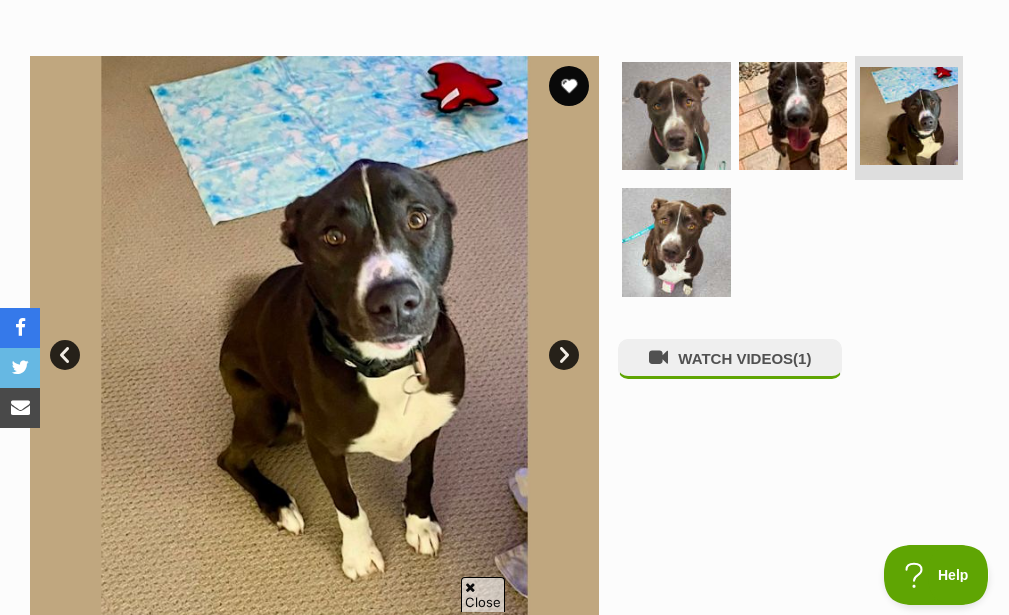 click on "Next" at bounding box center [564, 355] 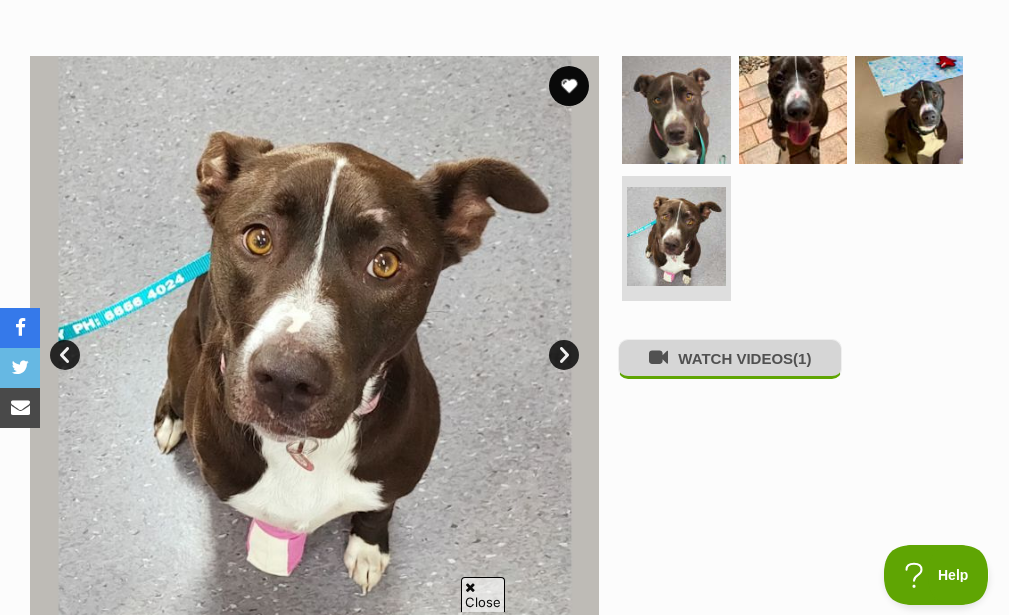 click on "WATCH VIDEOS
(1)" at bounding box center [730, 358] 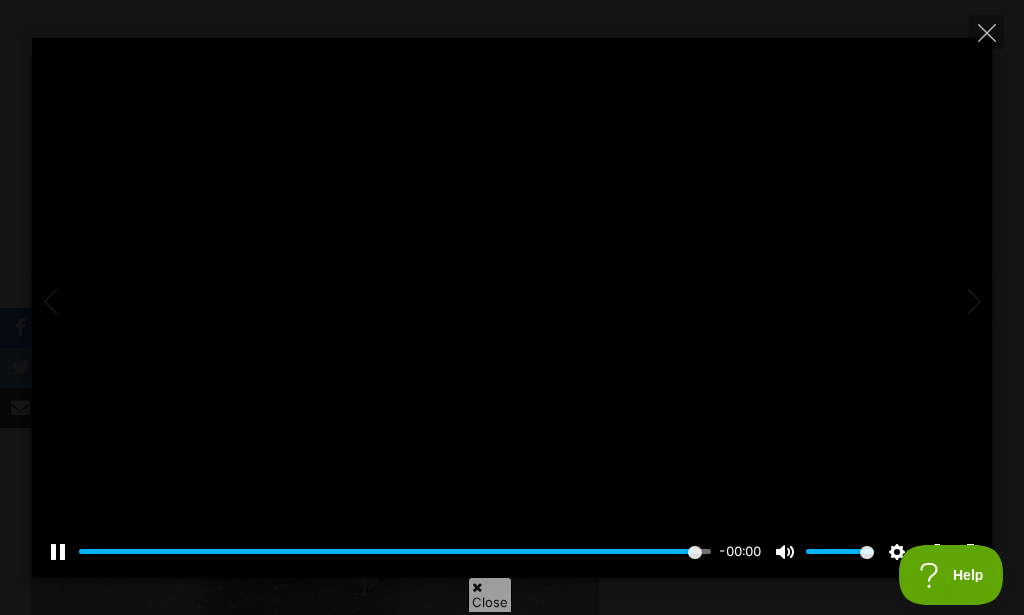 type on "100" 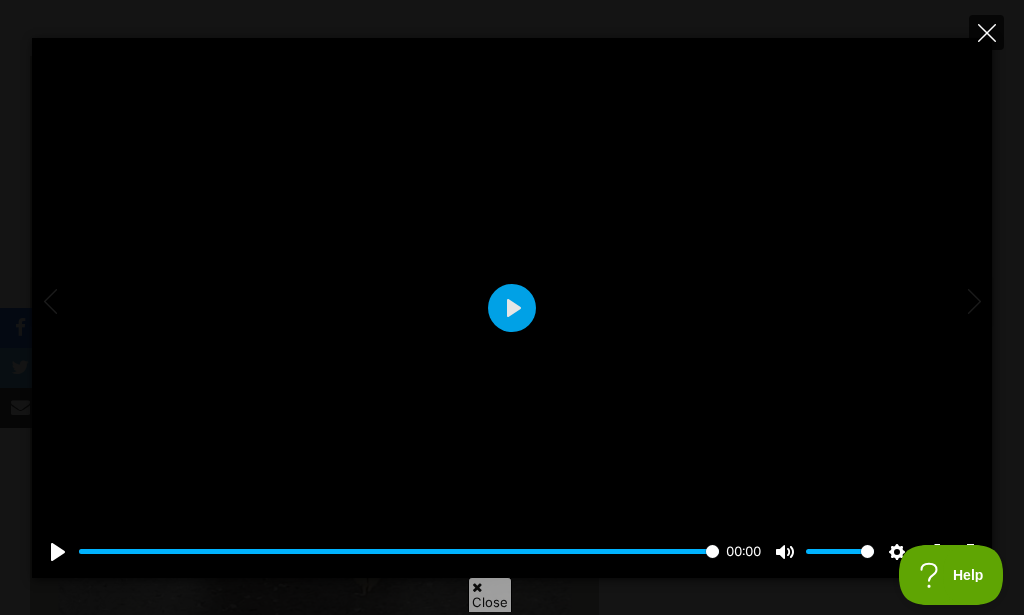 click 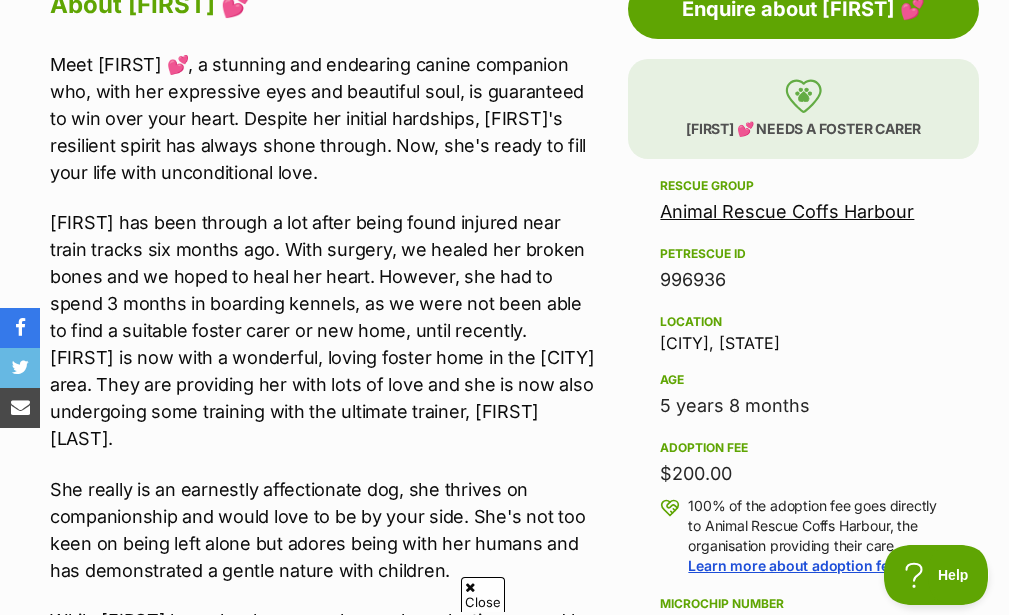 scroll, scrollTop: 1080, scrollLeft: 0, axis: vertical 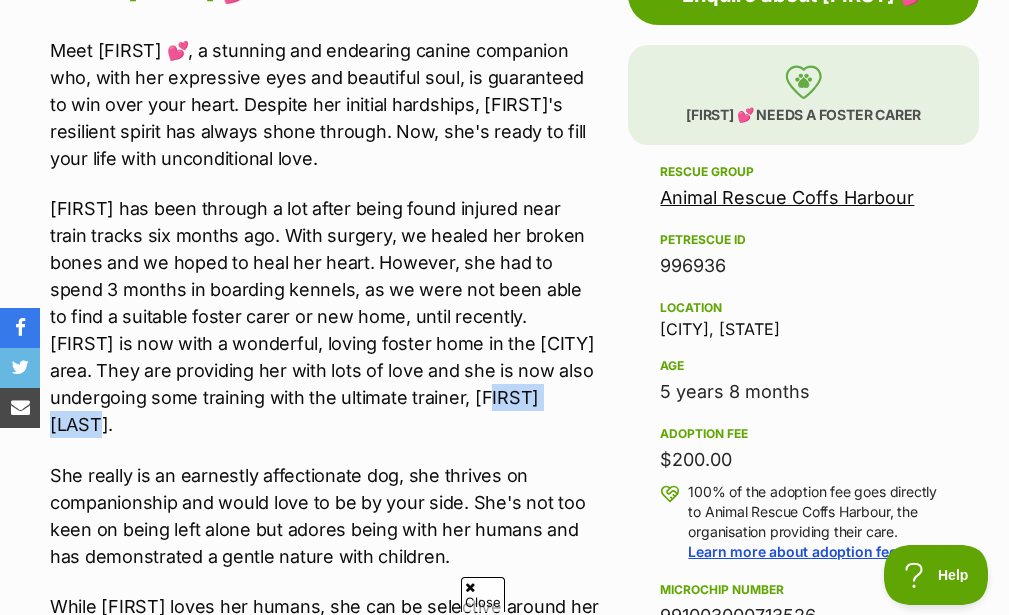drag, startPoint x: 54, startPoint y: 420, endPoint x: 156, endPoint y: 433, distance: 102.825096 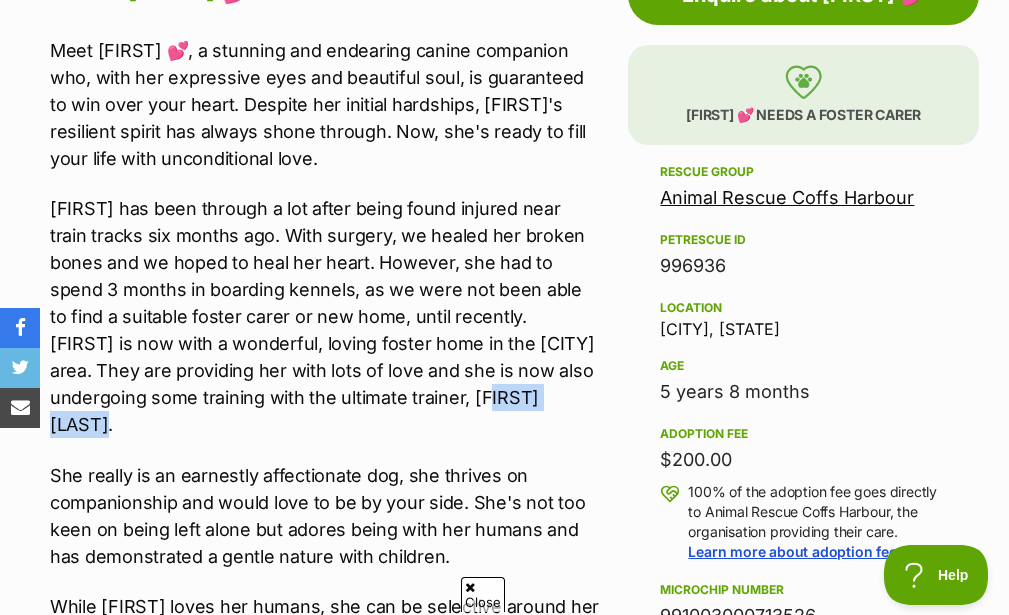 copy on "George Tran." 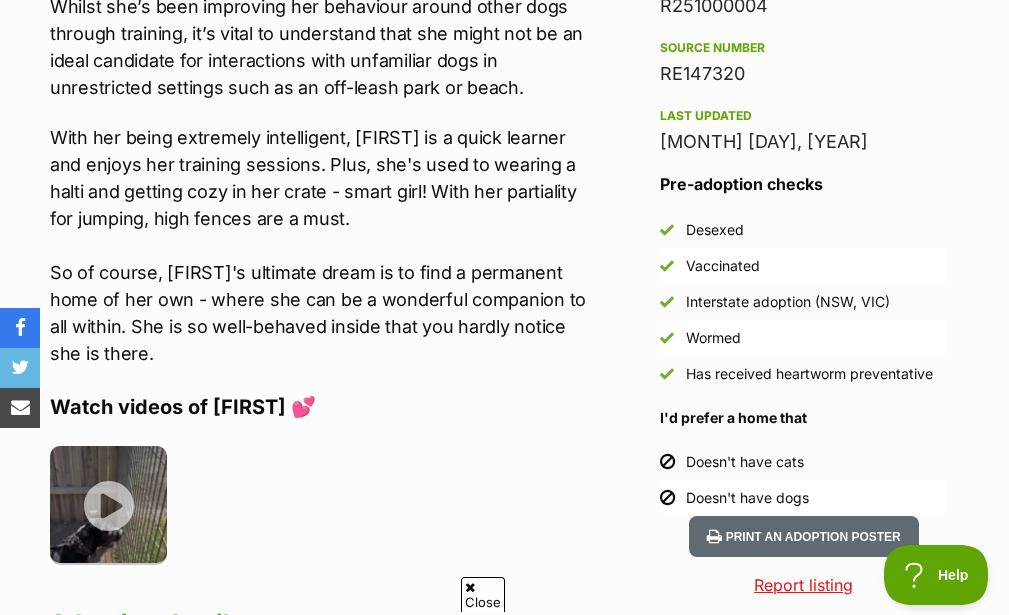 scroll, scrollTop: 1800, scrollLeft: 0, axis: vertical 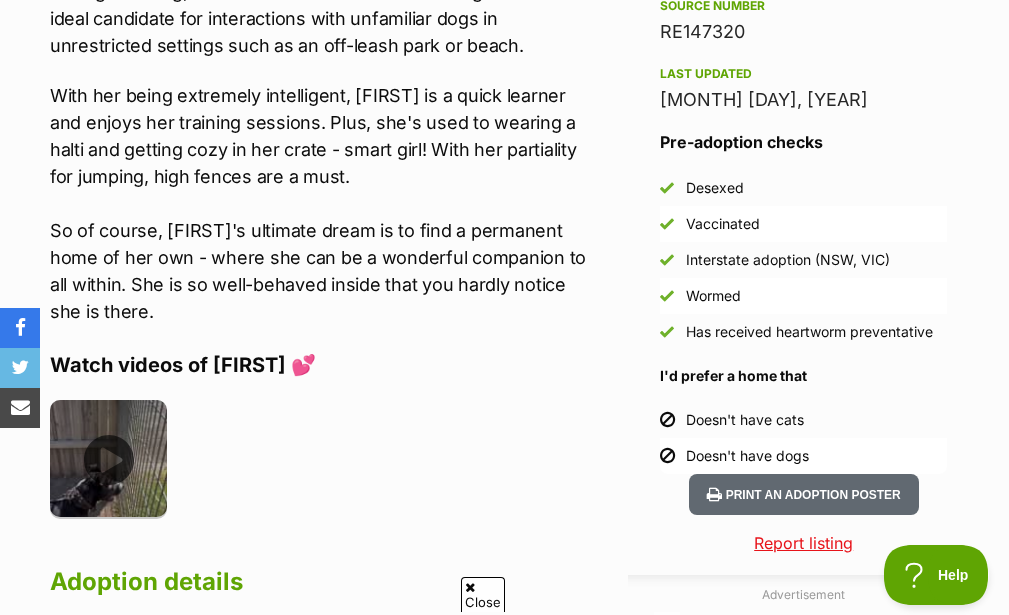 click at bounding box center [108, 458] 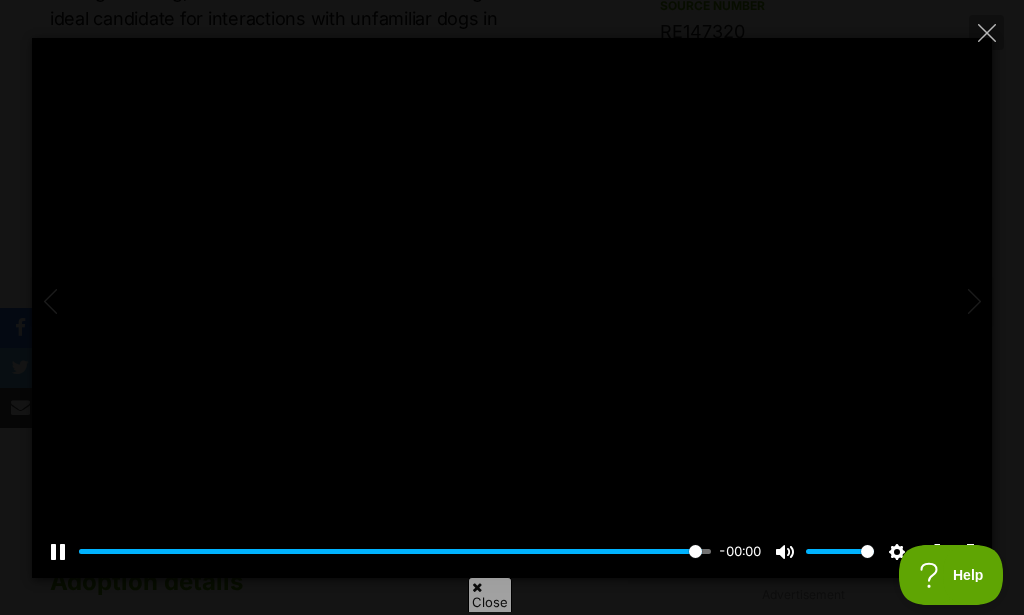 type on "100" 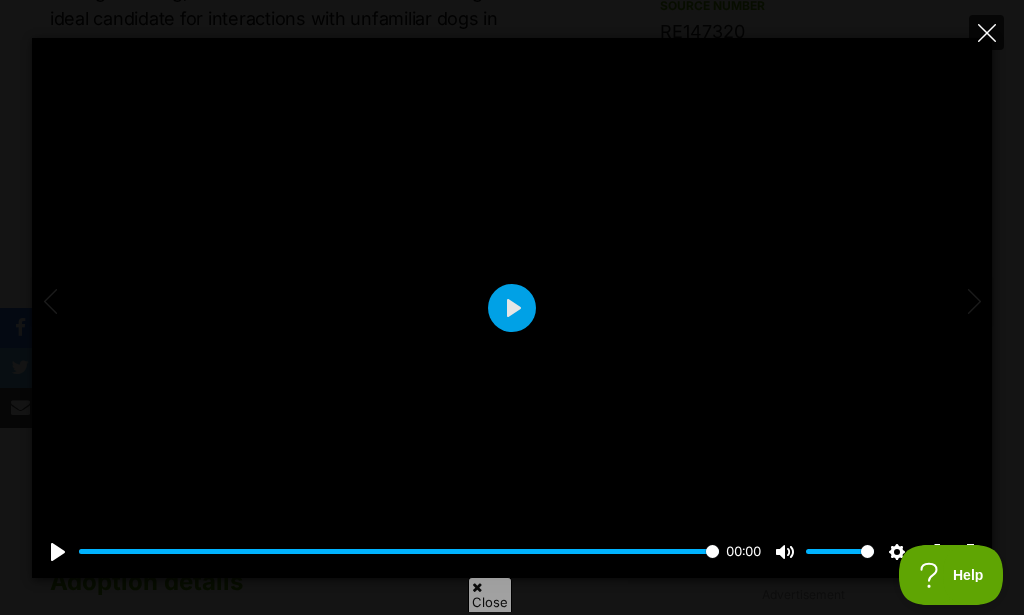 click 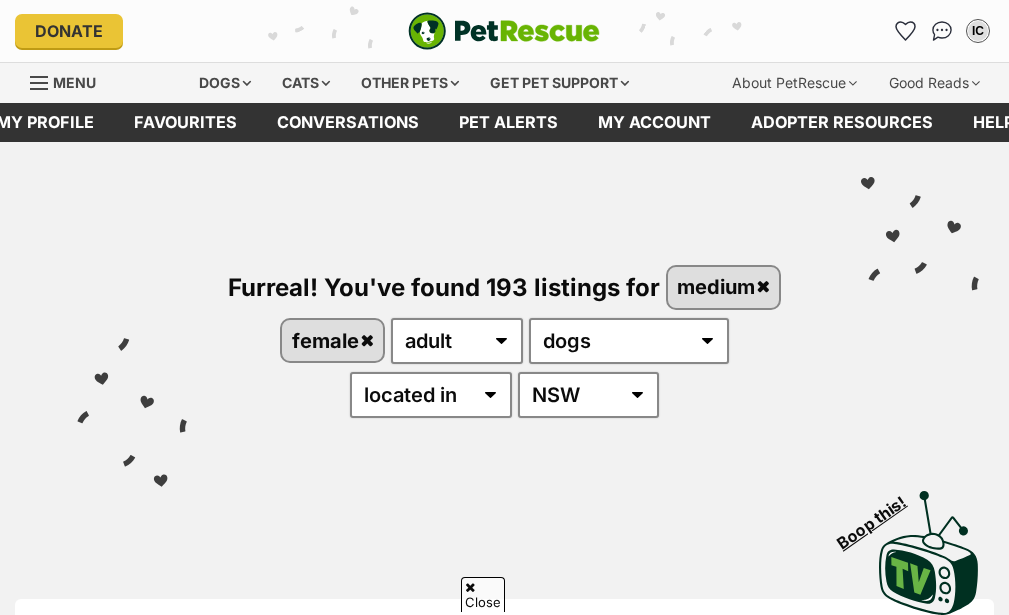 scroll, scrollTop: 1800, scrollLeft: 0, axis: vertical 